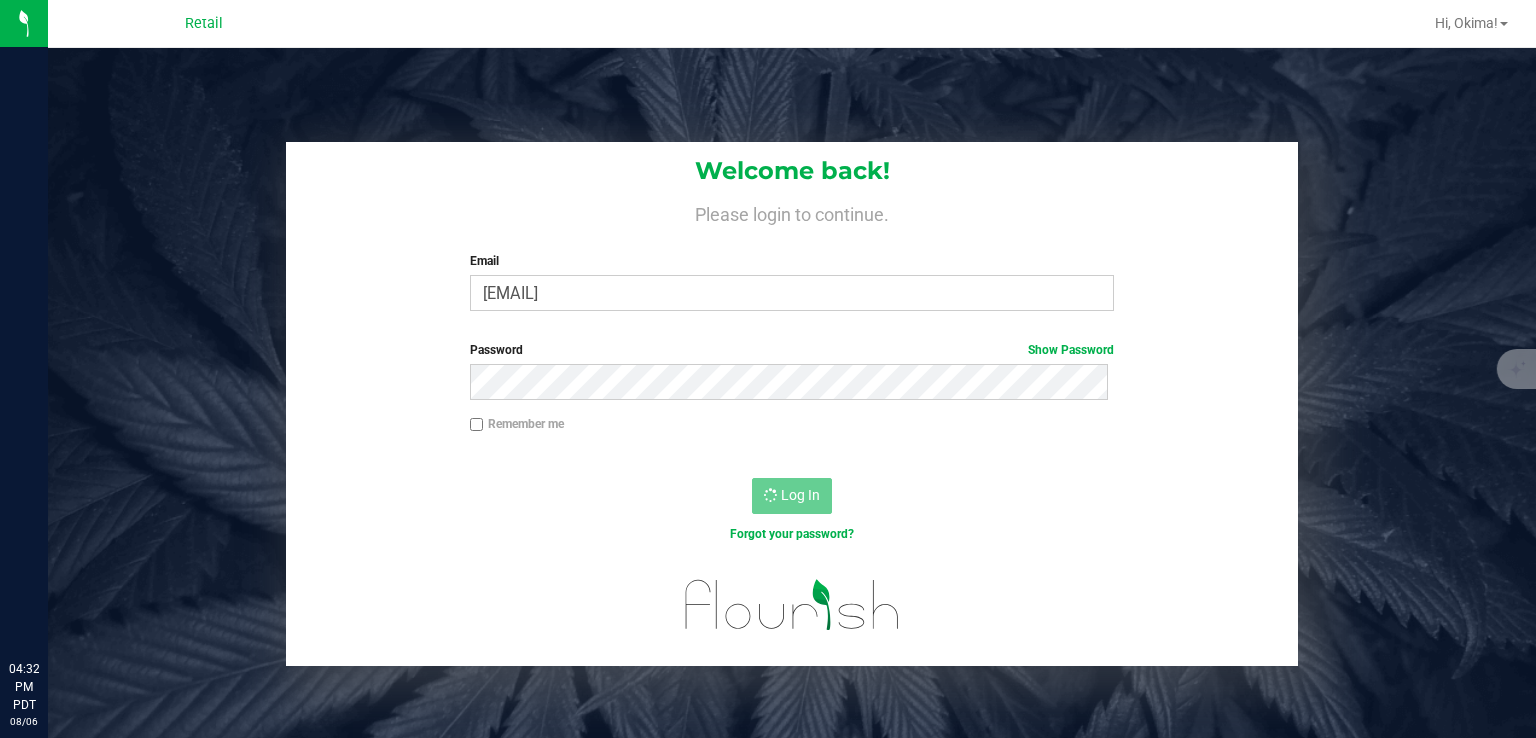 scroll, scrollTop: 0, scrollLeft: 0, axis: both 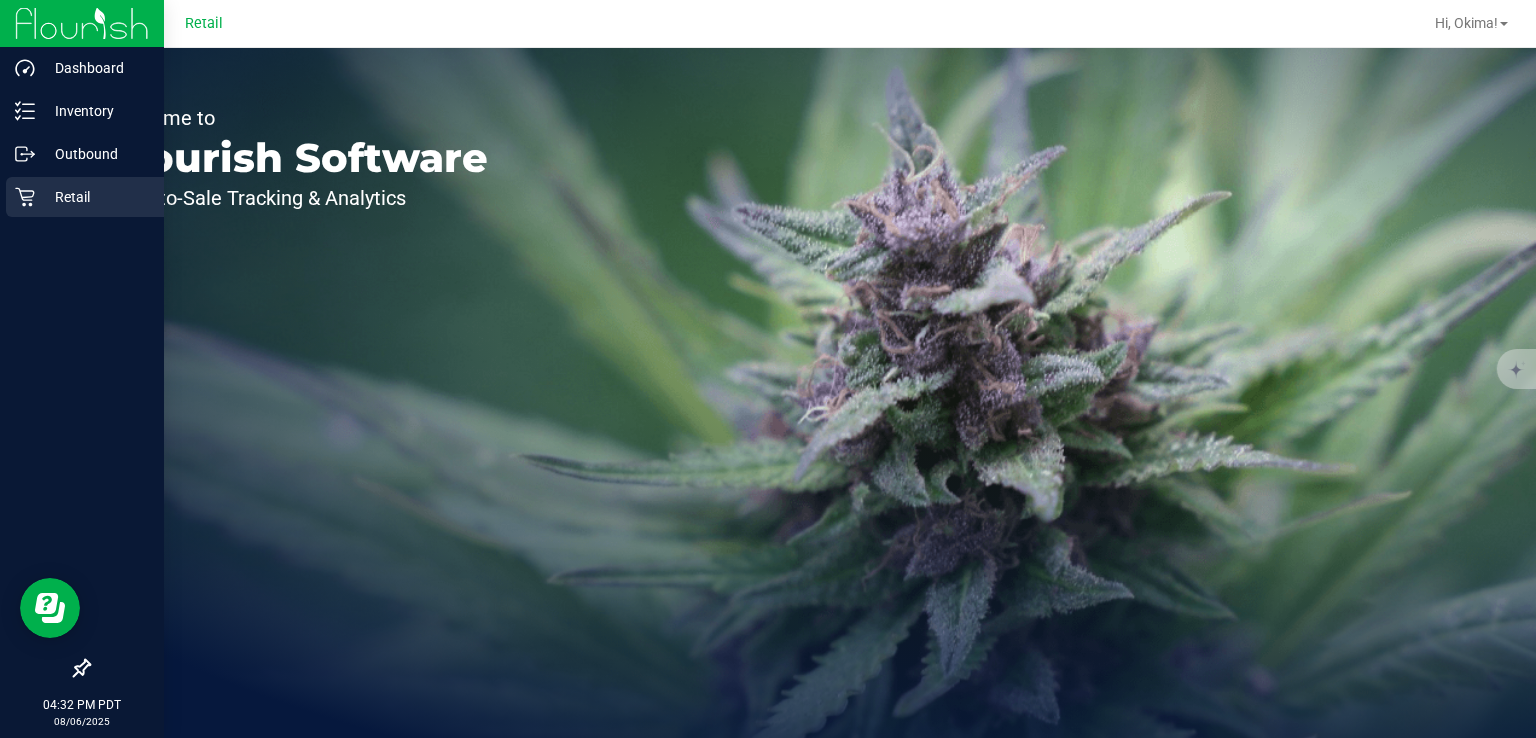 click on "Retail" at bounding box center (95, 197) 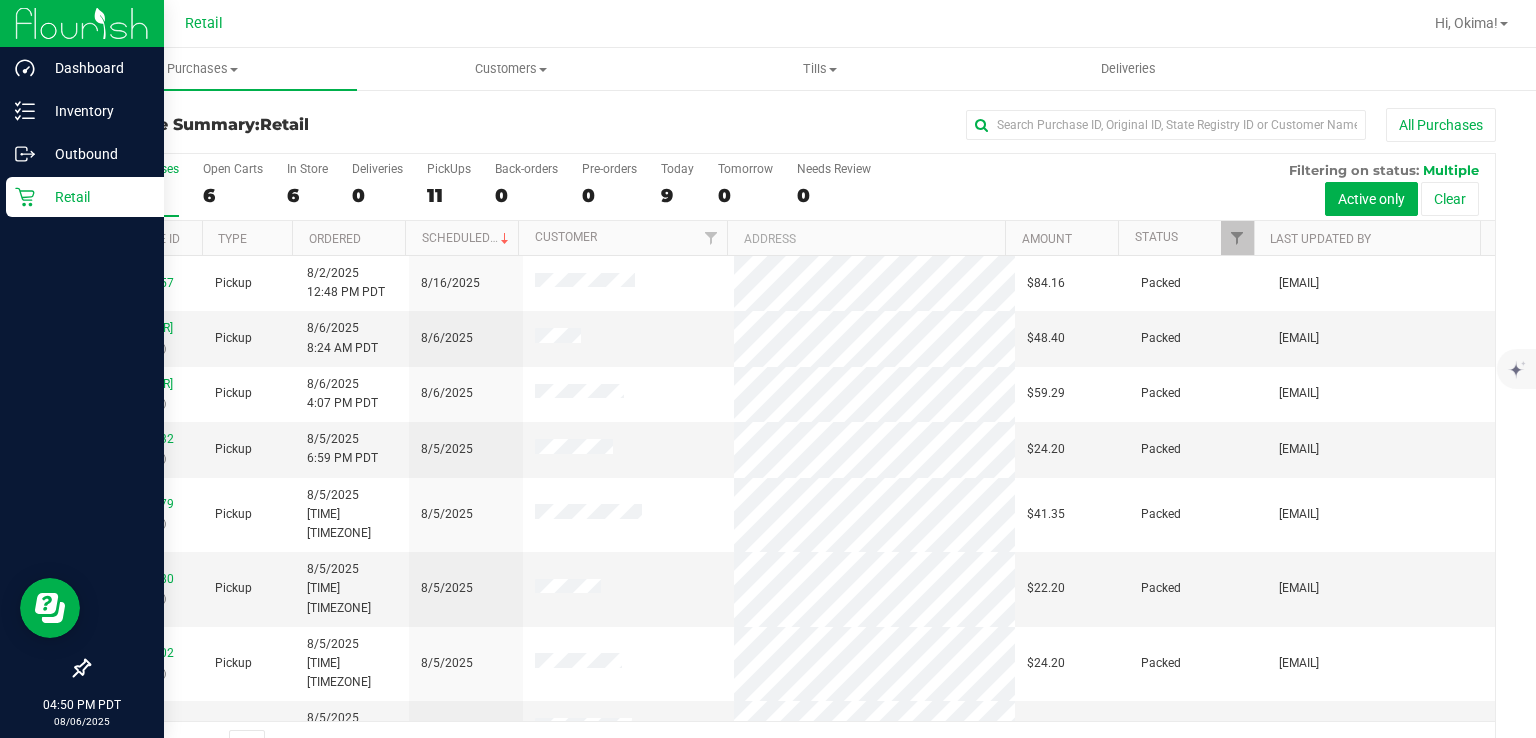 click on "Retail" at bounding box center (95, 197) 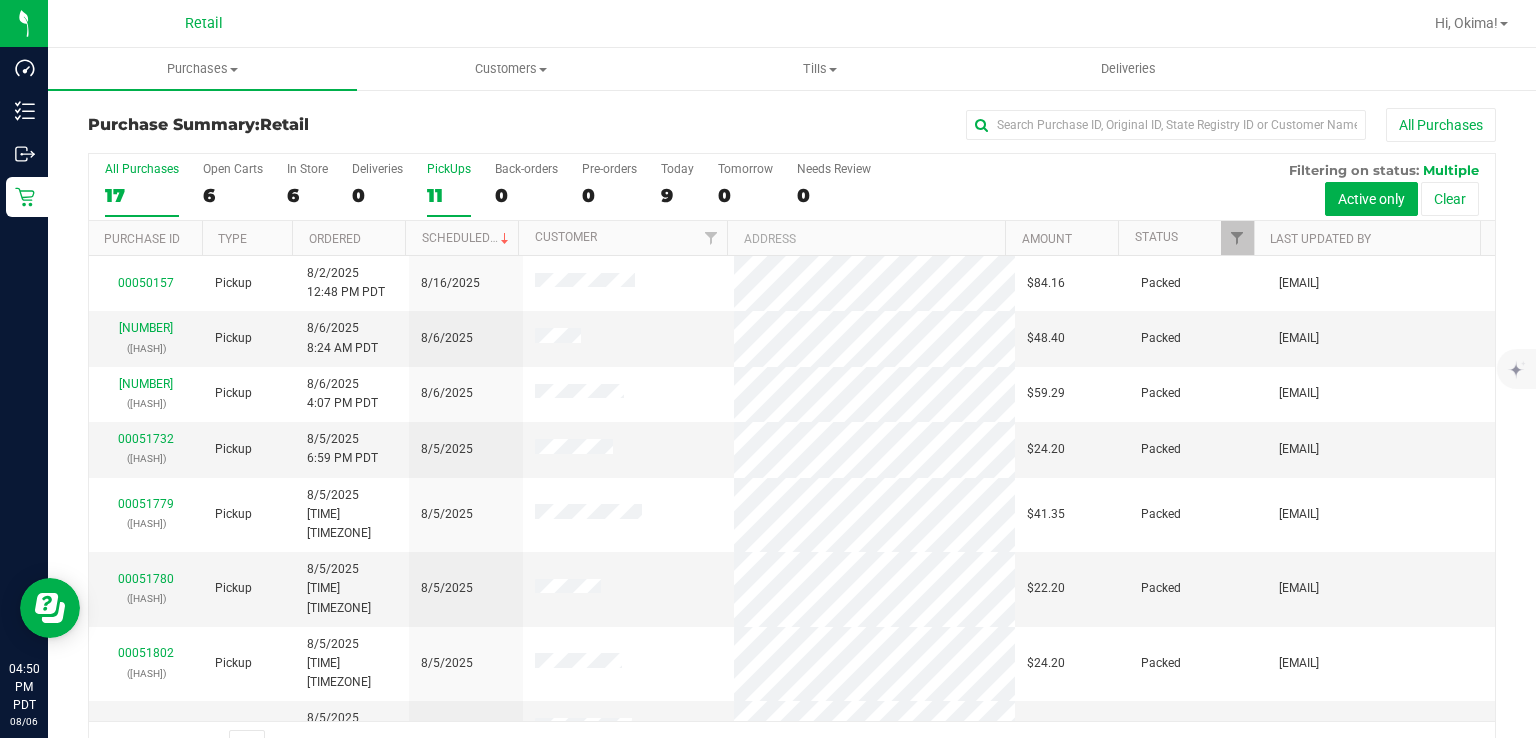 click on "11" at bounding box center (449, 195) 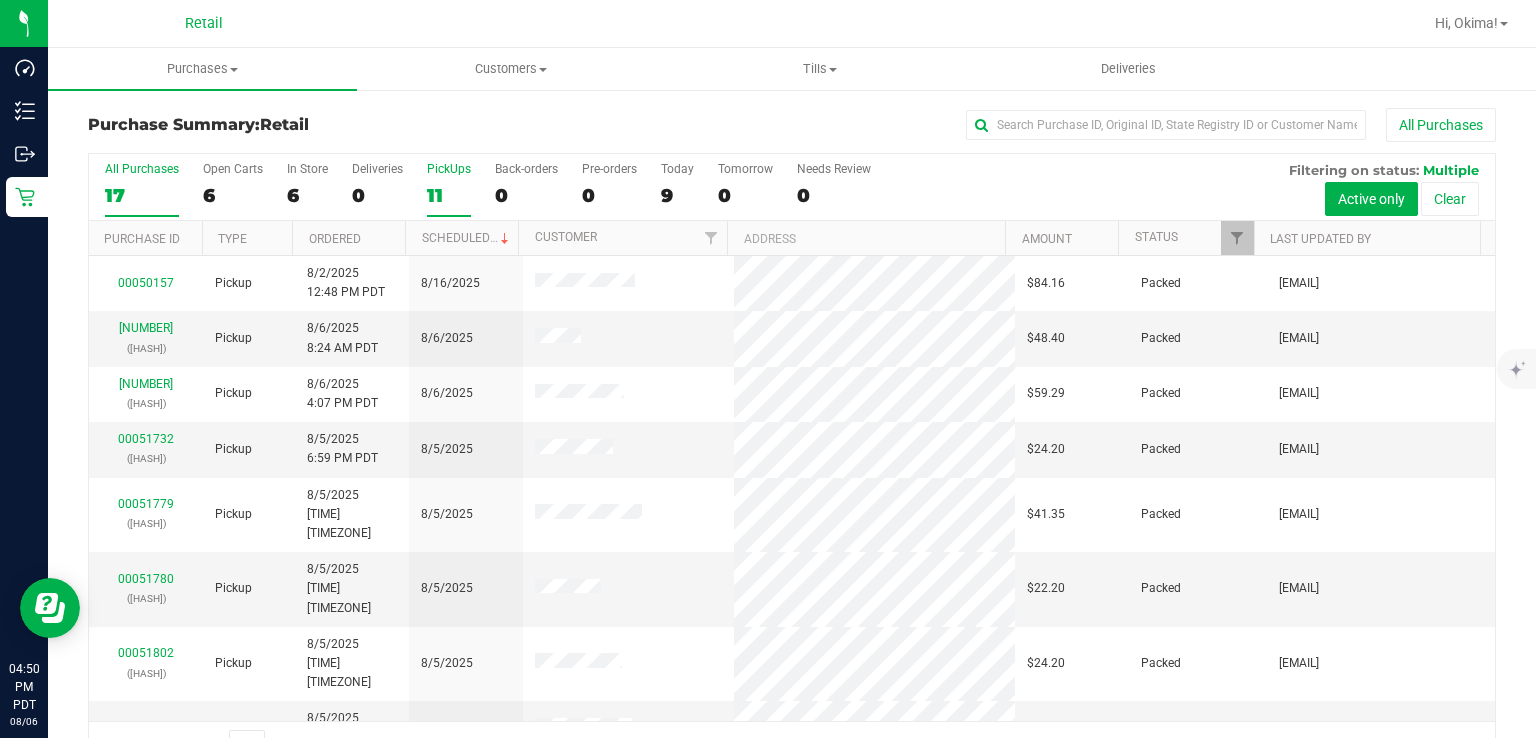 click on "PickUps
11" at bounding box center [0, 0] 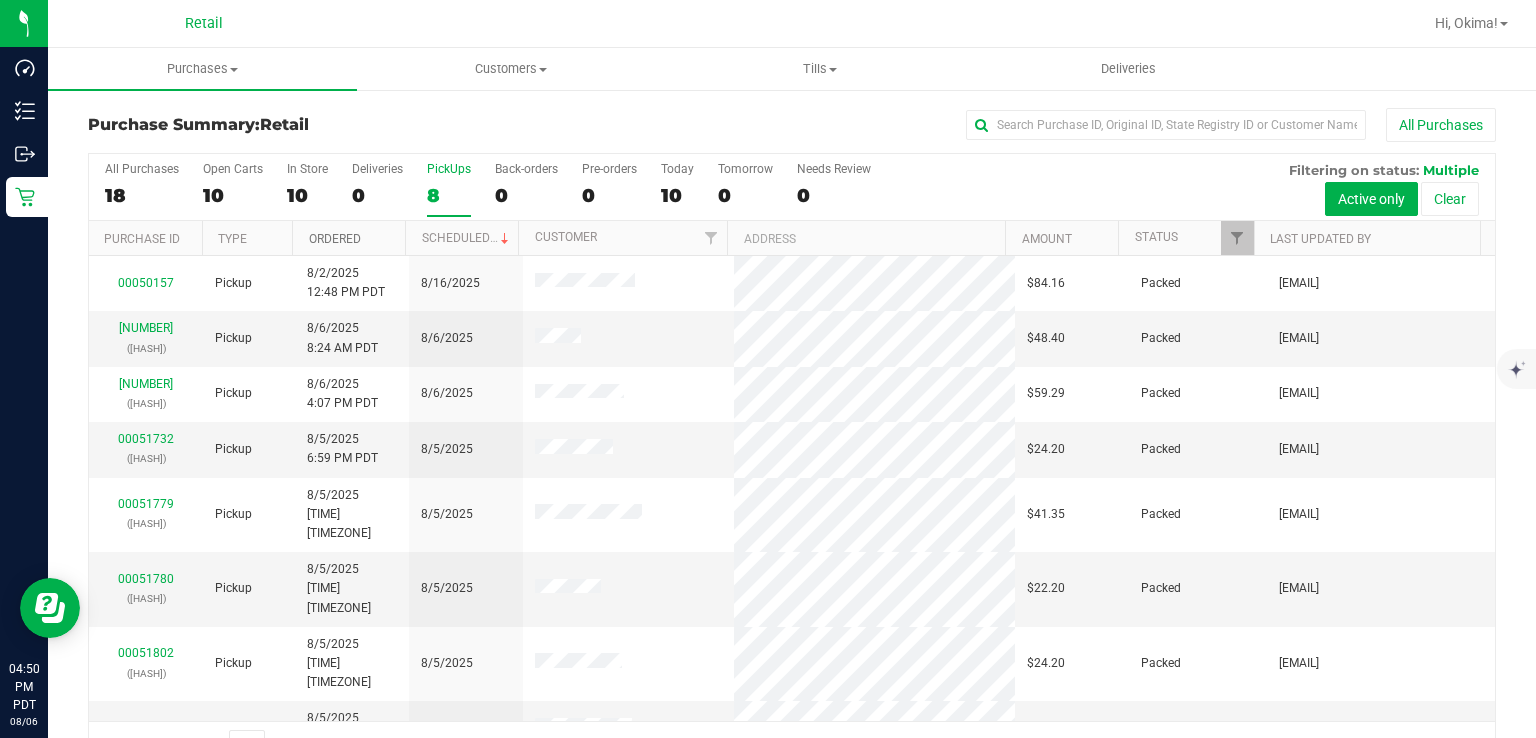 click on "Ordered" at bounding box center [335, 239] 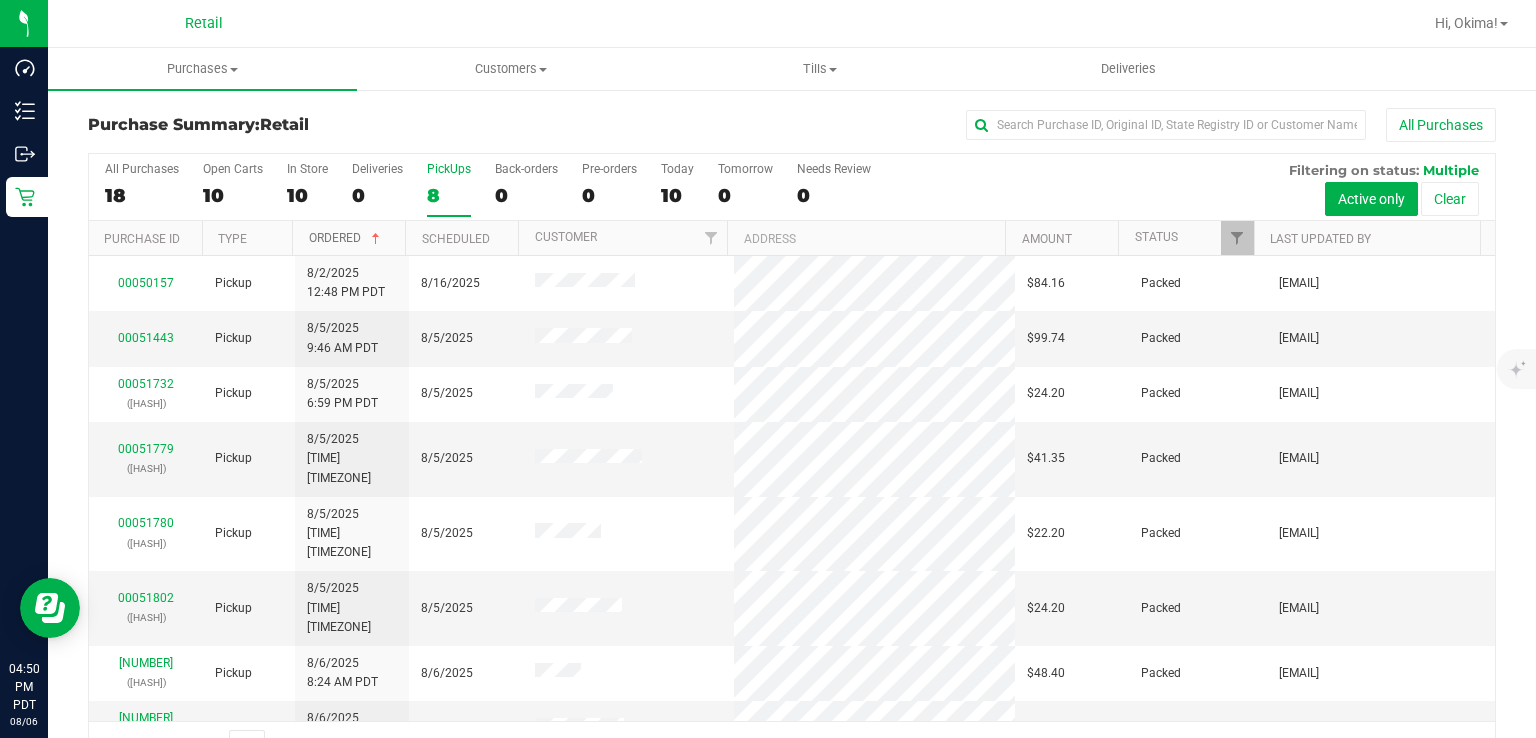 scroll, scrollTop: 49, scrollLeft: 0, axis: vertical 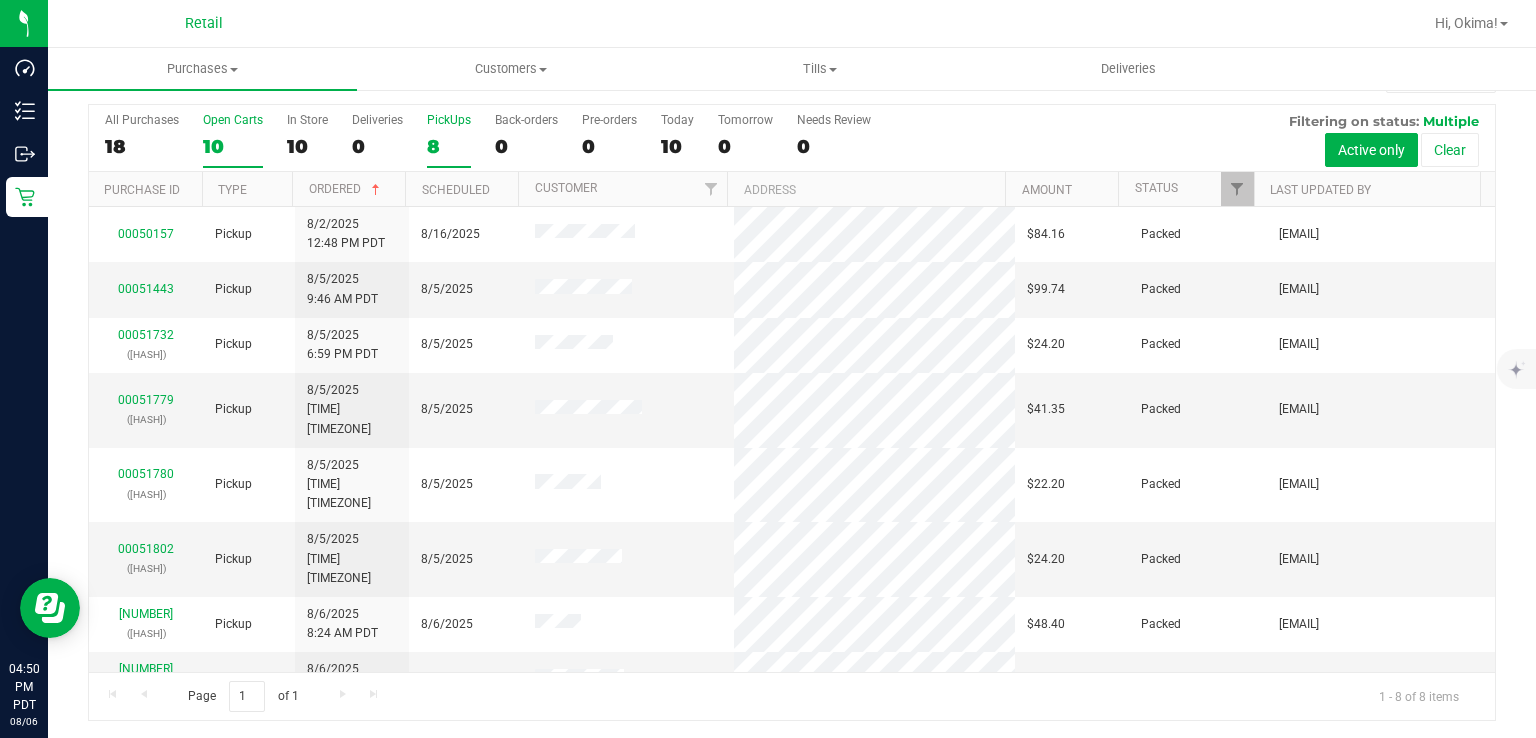 click on "10" at bounding box center (233, 146) 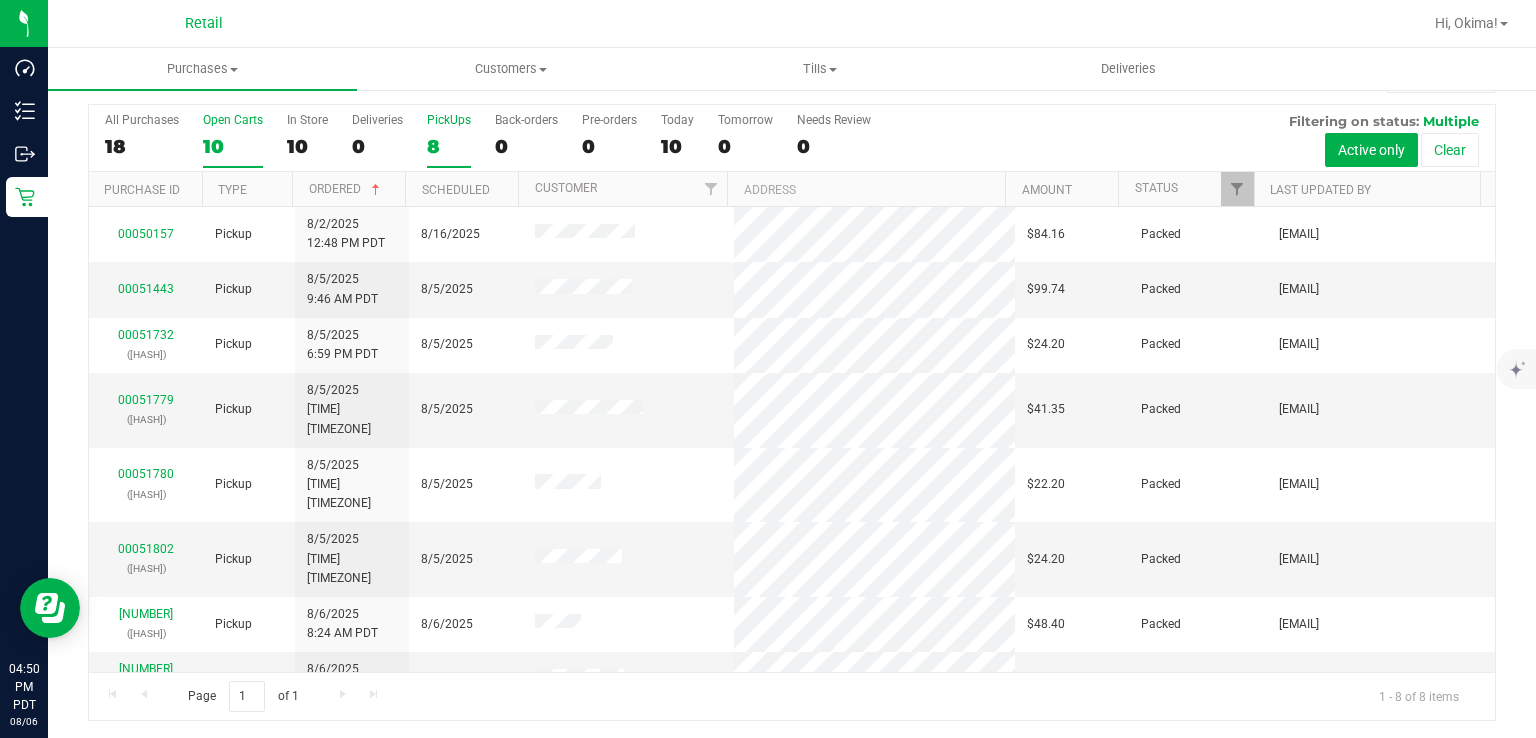 click on "Open Carts
10" at bounding box center [0, 0] 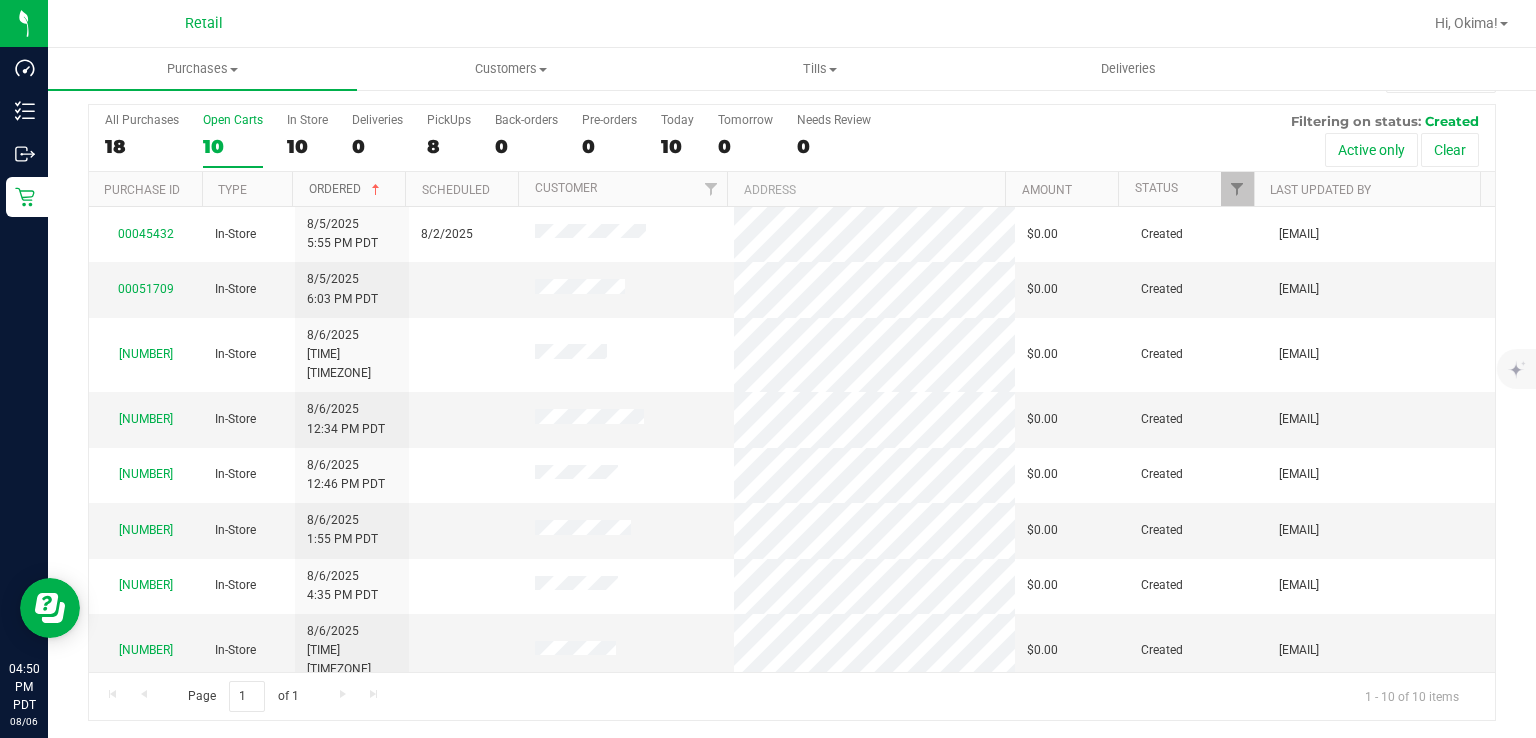 click at bounding box center (376, 190) 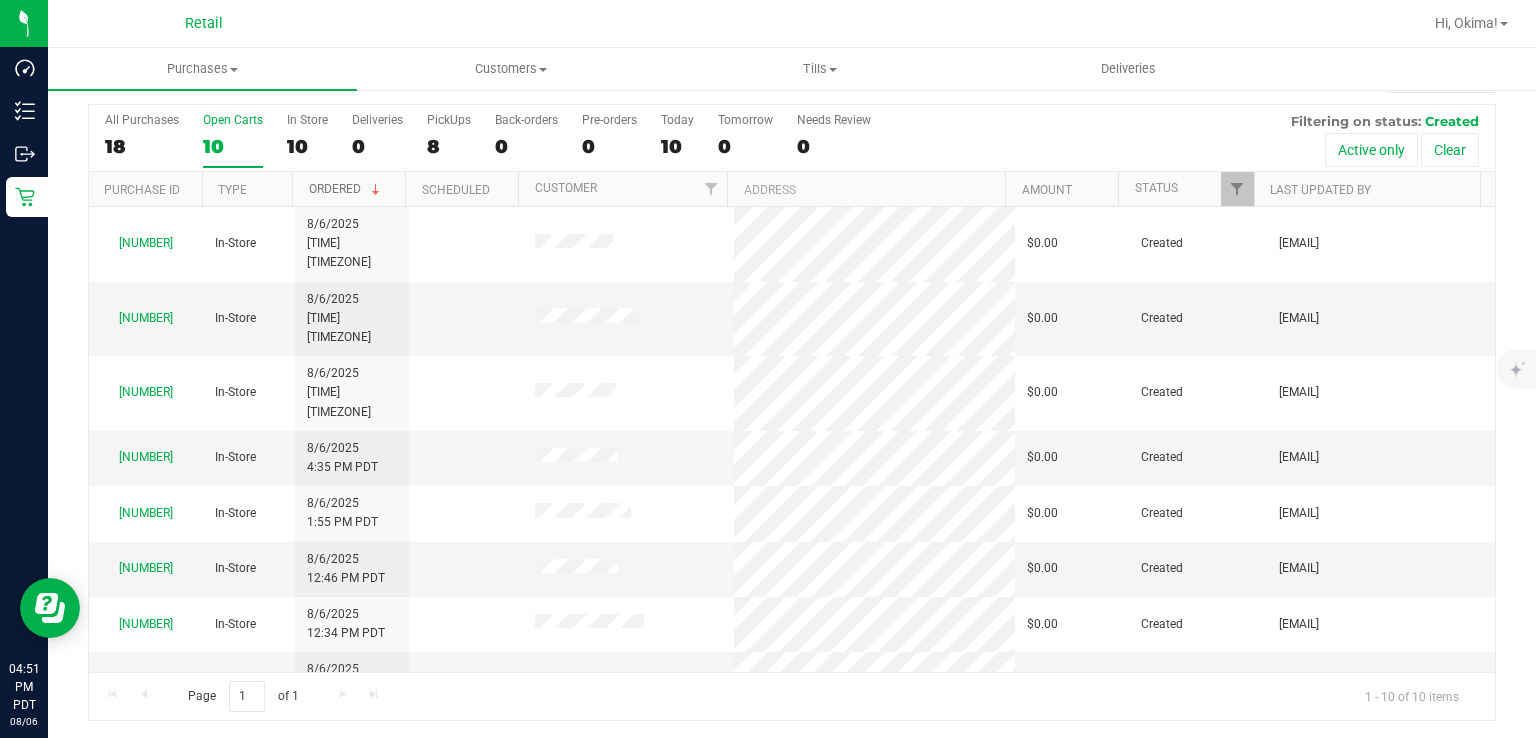 click at bounding box center [376, 190] 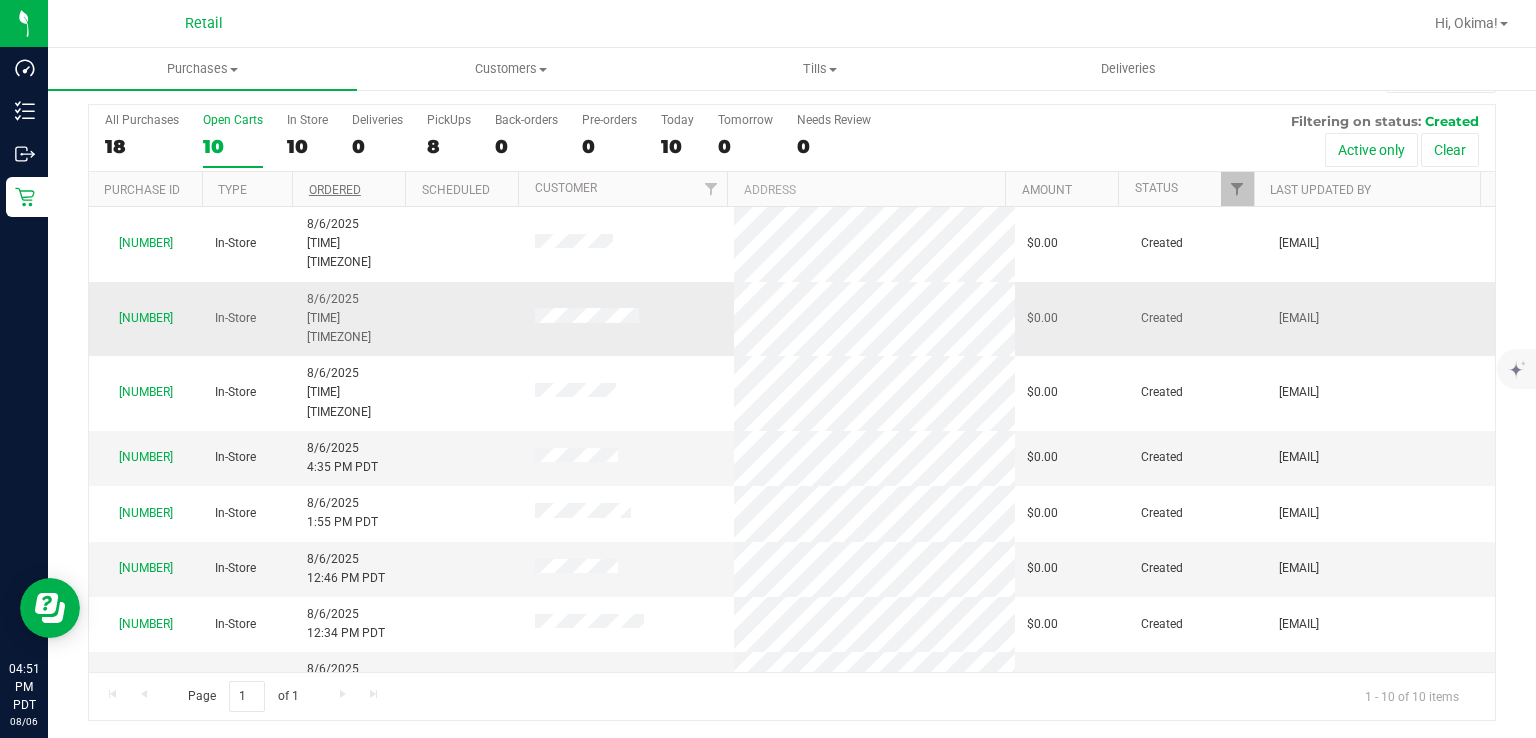 click on "[NUMBER]" at bounding box center (146, 318) 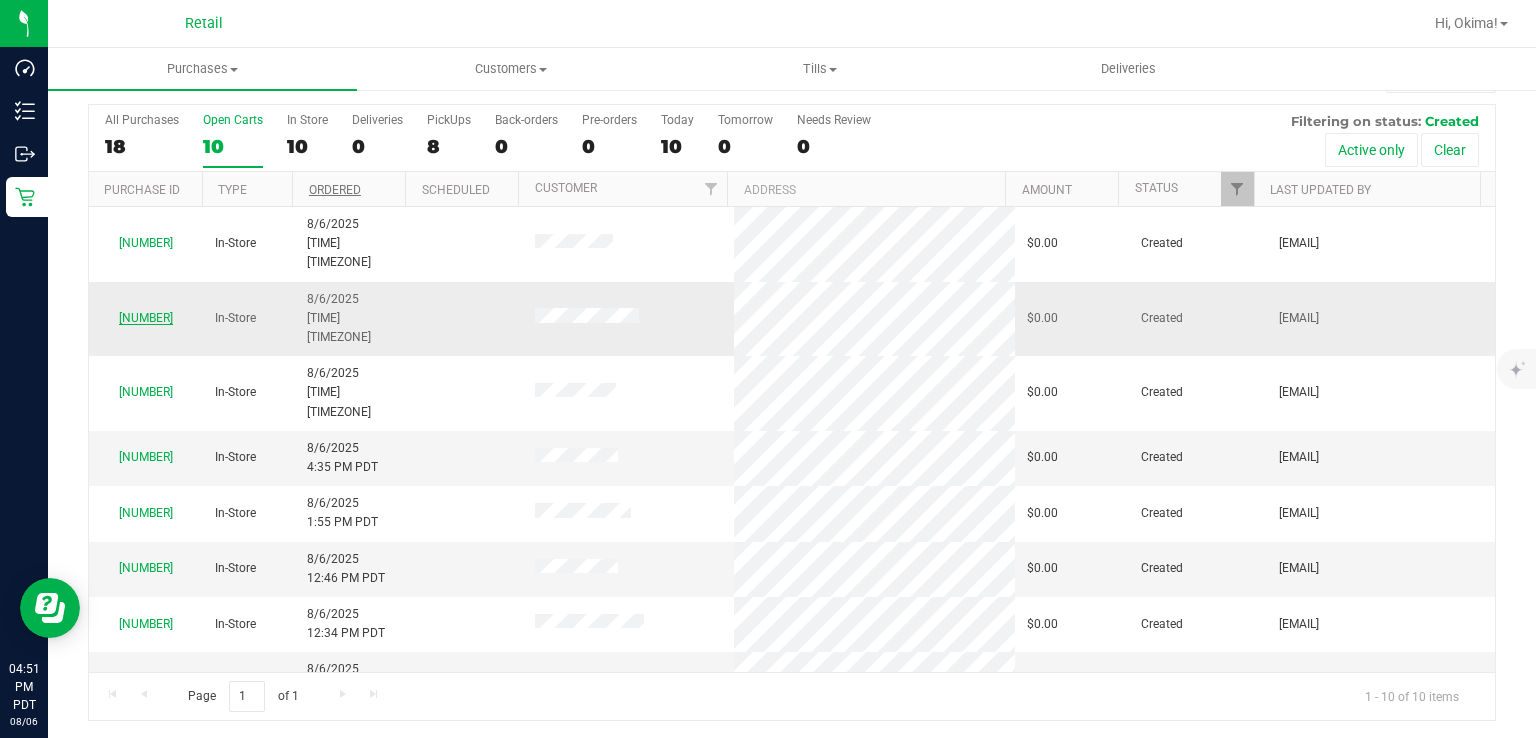 click on "[NUMBER]" at bounding box center (146, 318) 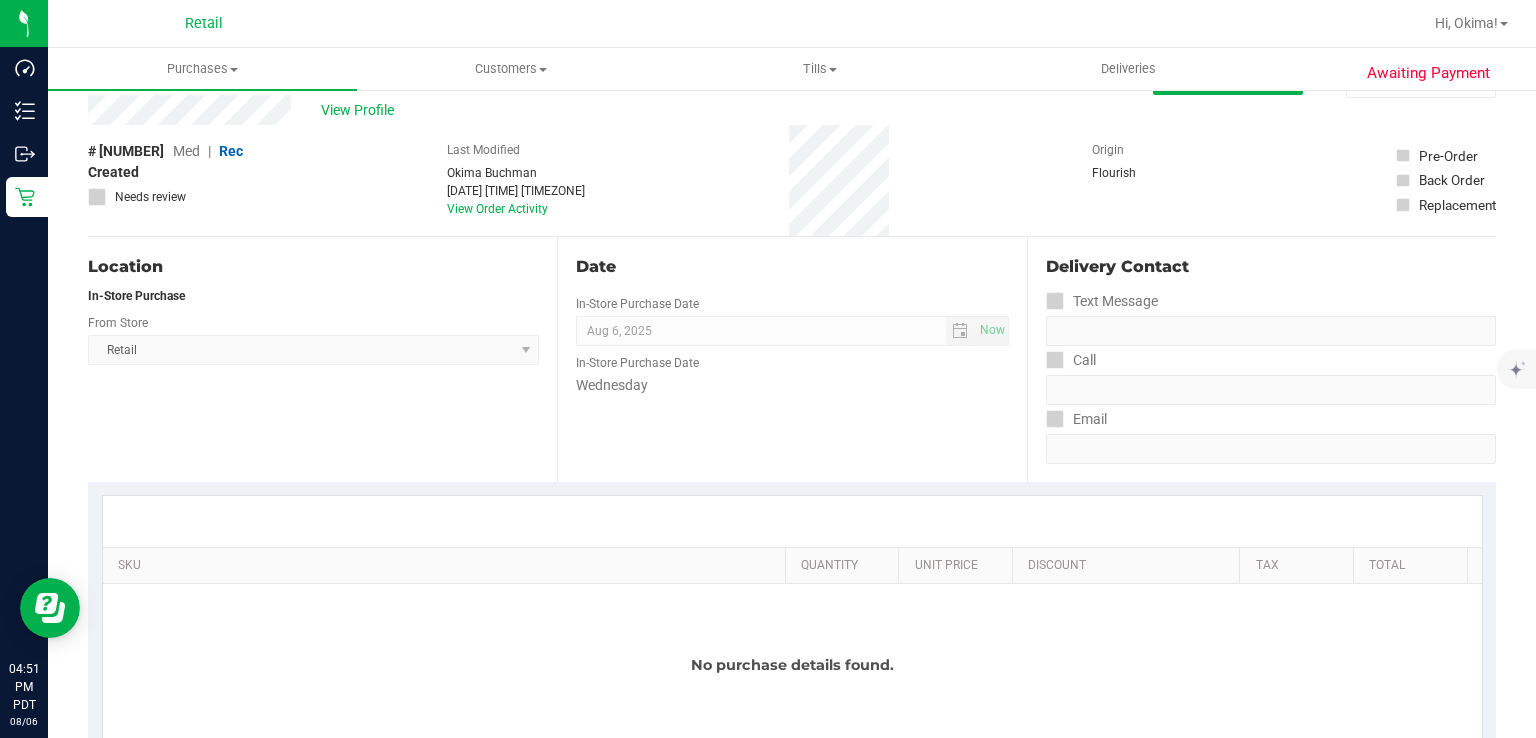 scroll, scrollTop: 0, scrollLeft: 0, axis: both 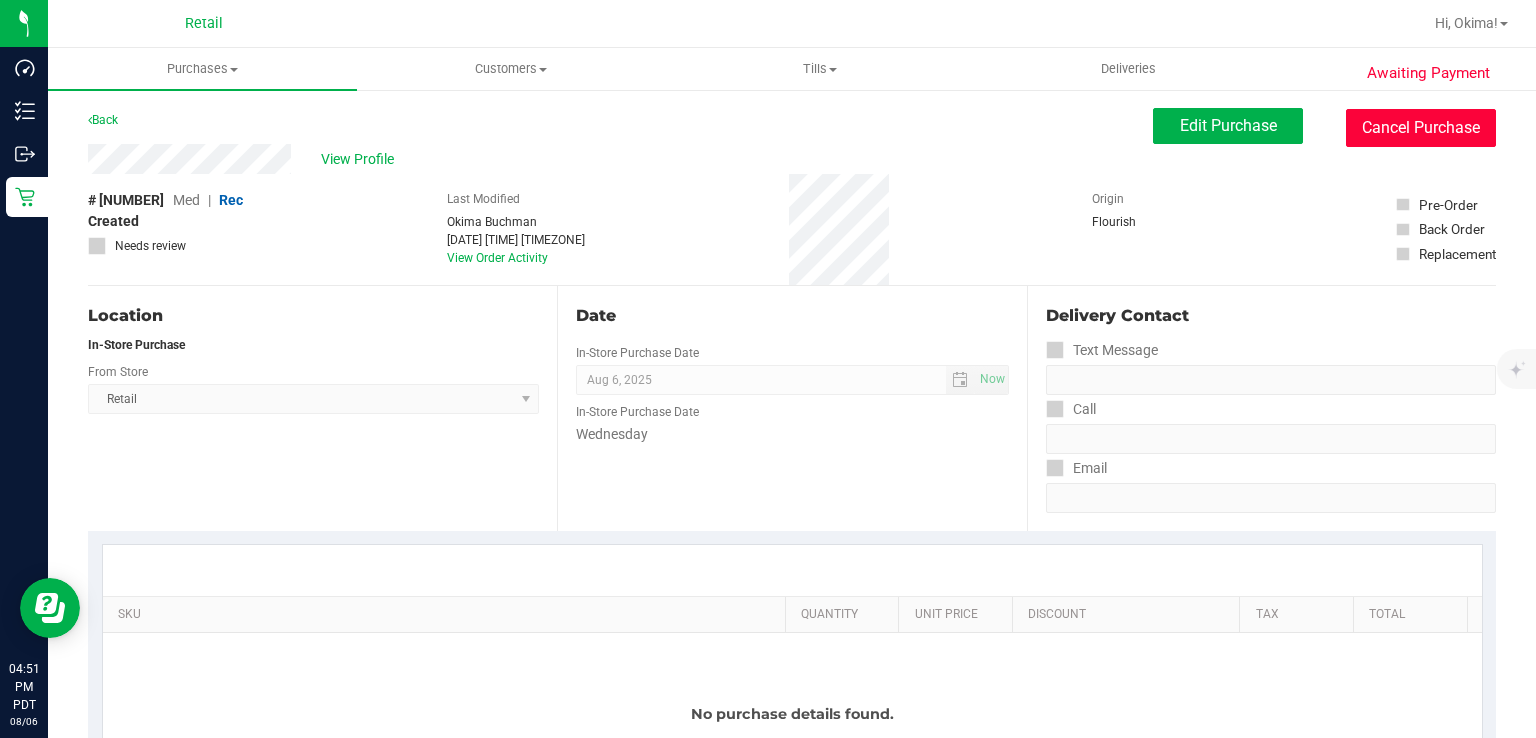 click on "Cancel Purchase" at bounding box center (1421, 128) 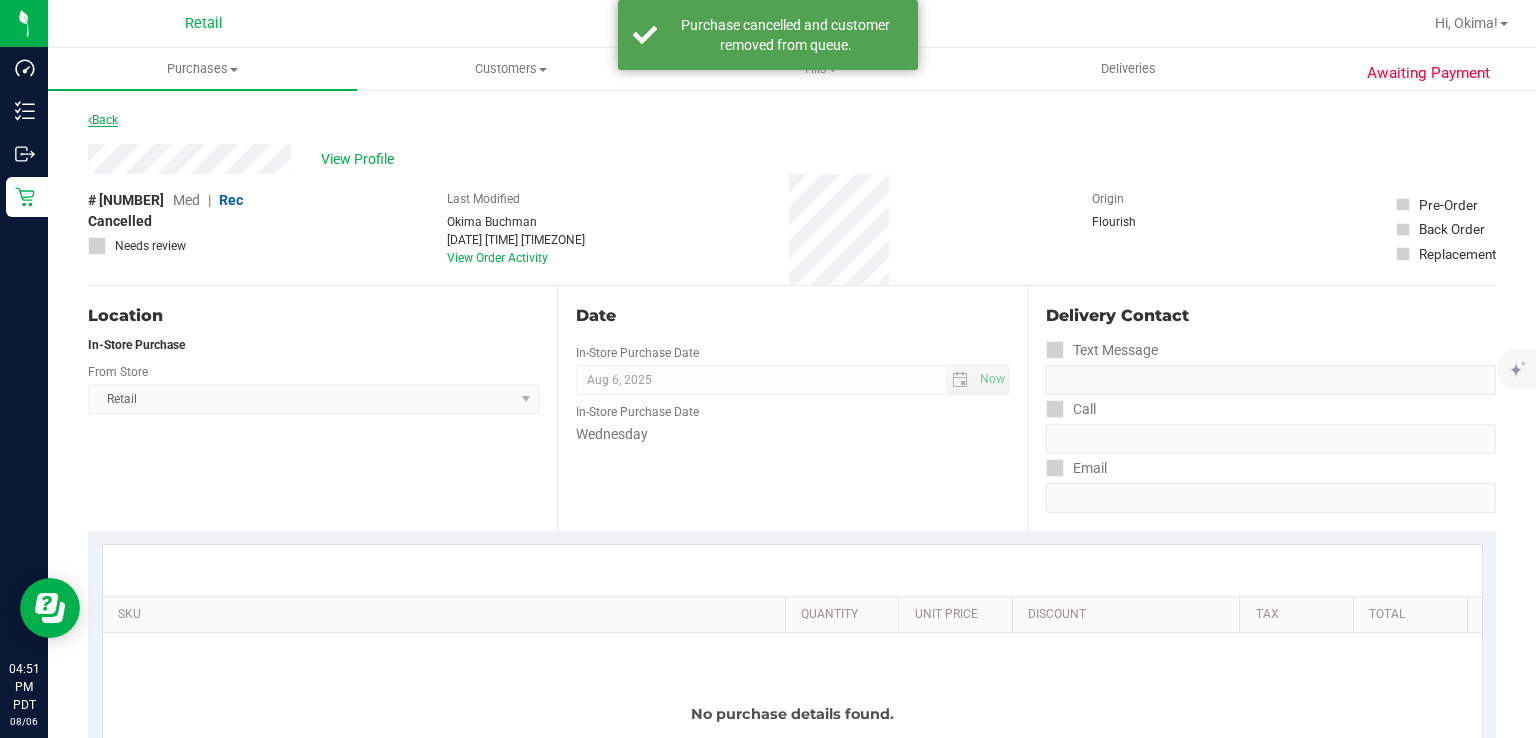 click on "Back" at bounding box center (103, 120) 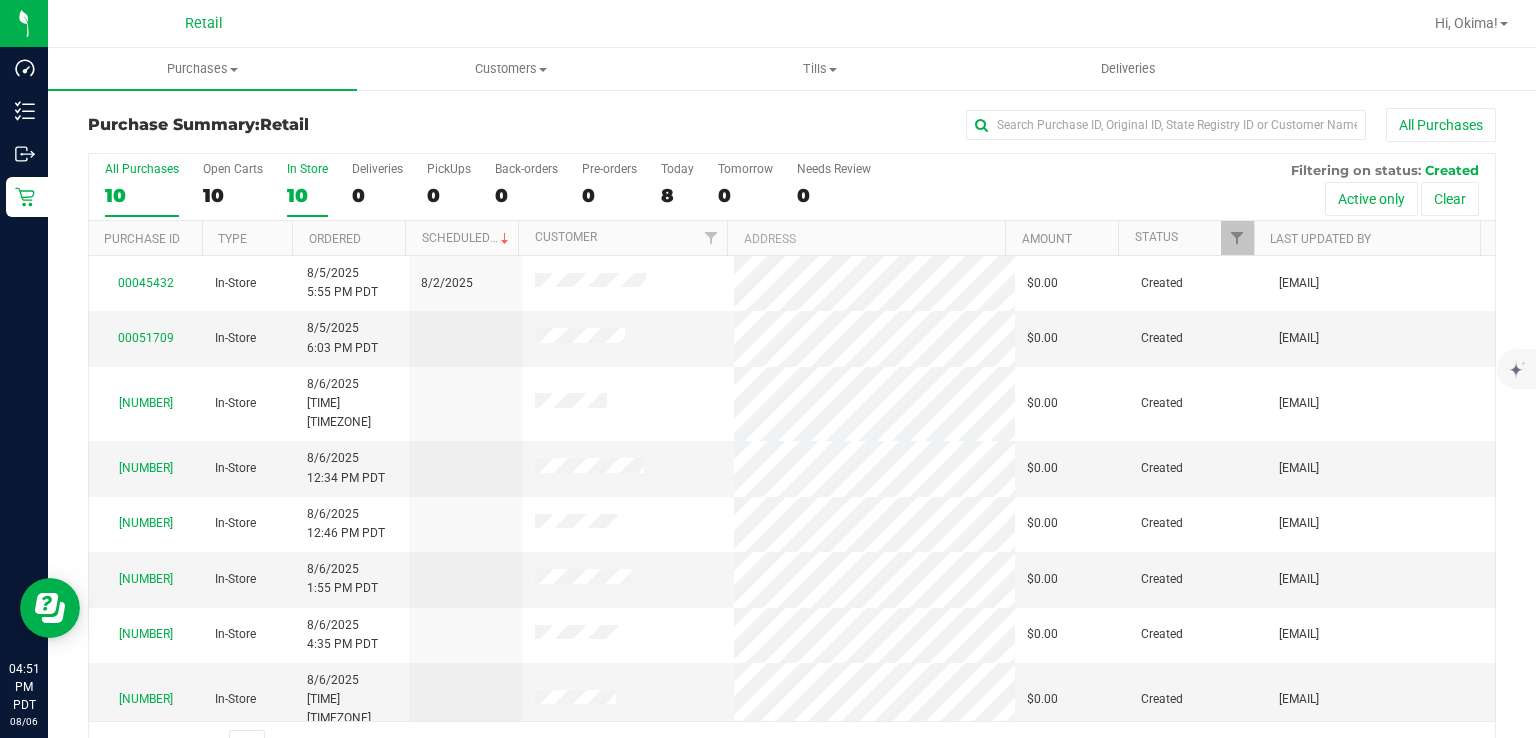 click on "10" at bounding box center [307, 195] 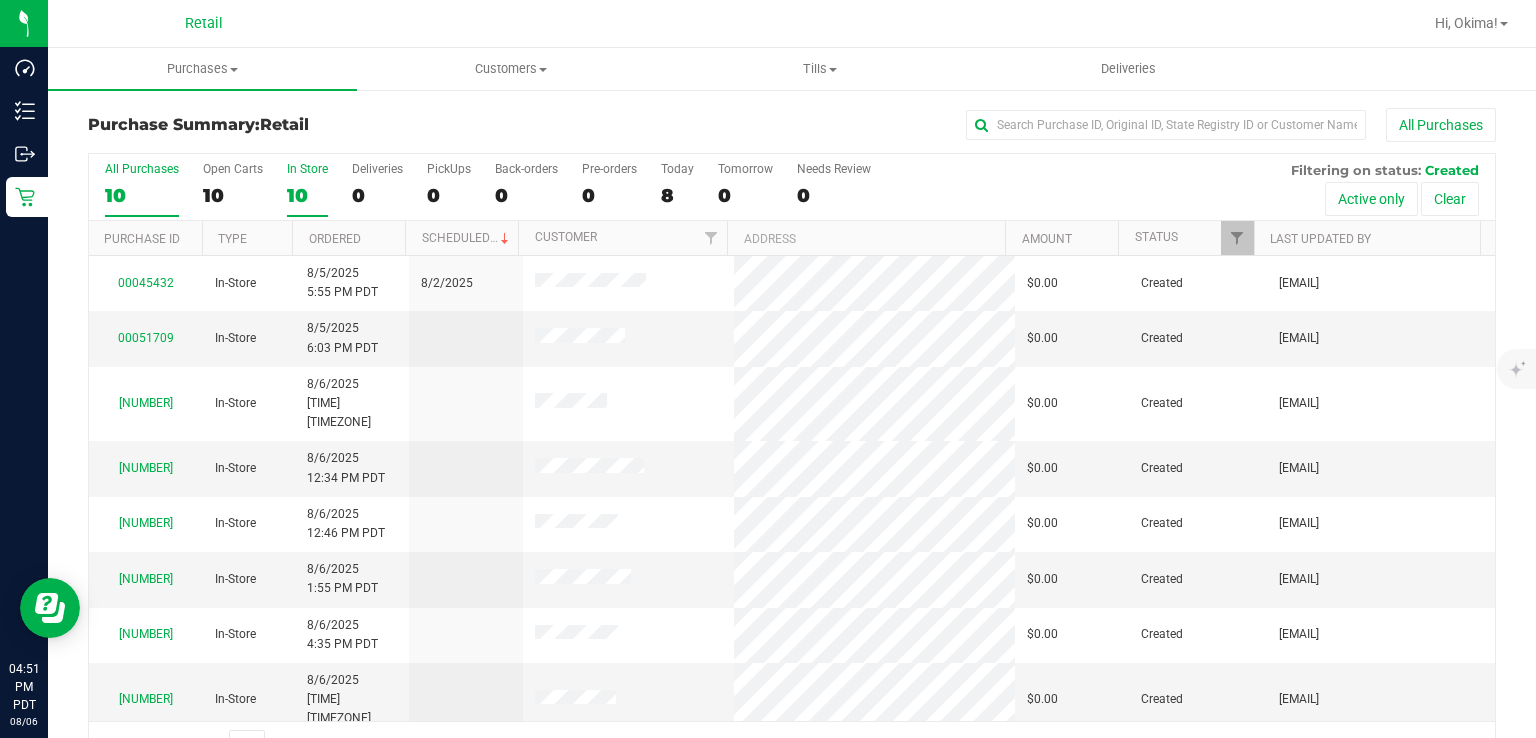 click on "In Store
10" at bounding box center (0, 0) 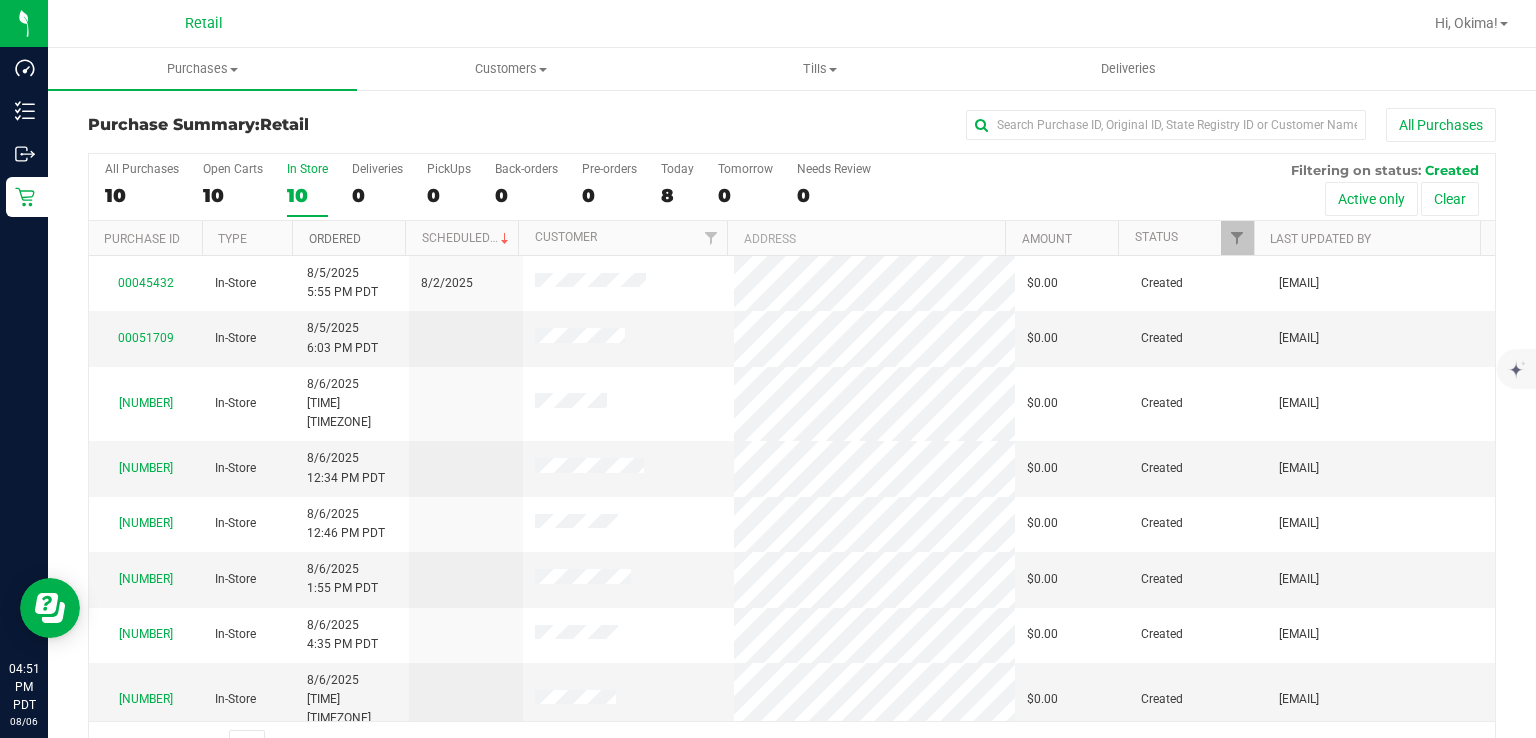 click on "Ordered" at bounding box center [335, 239] 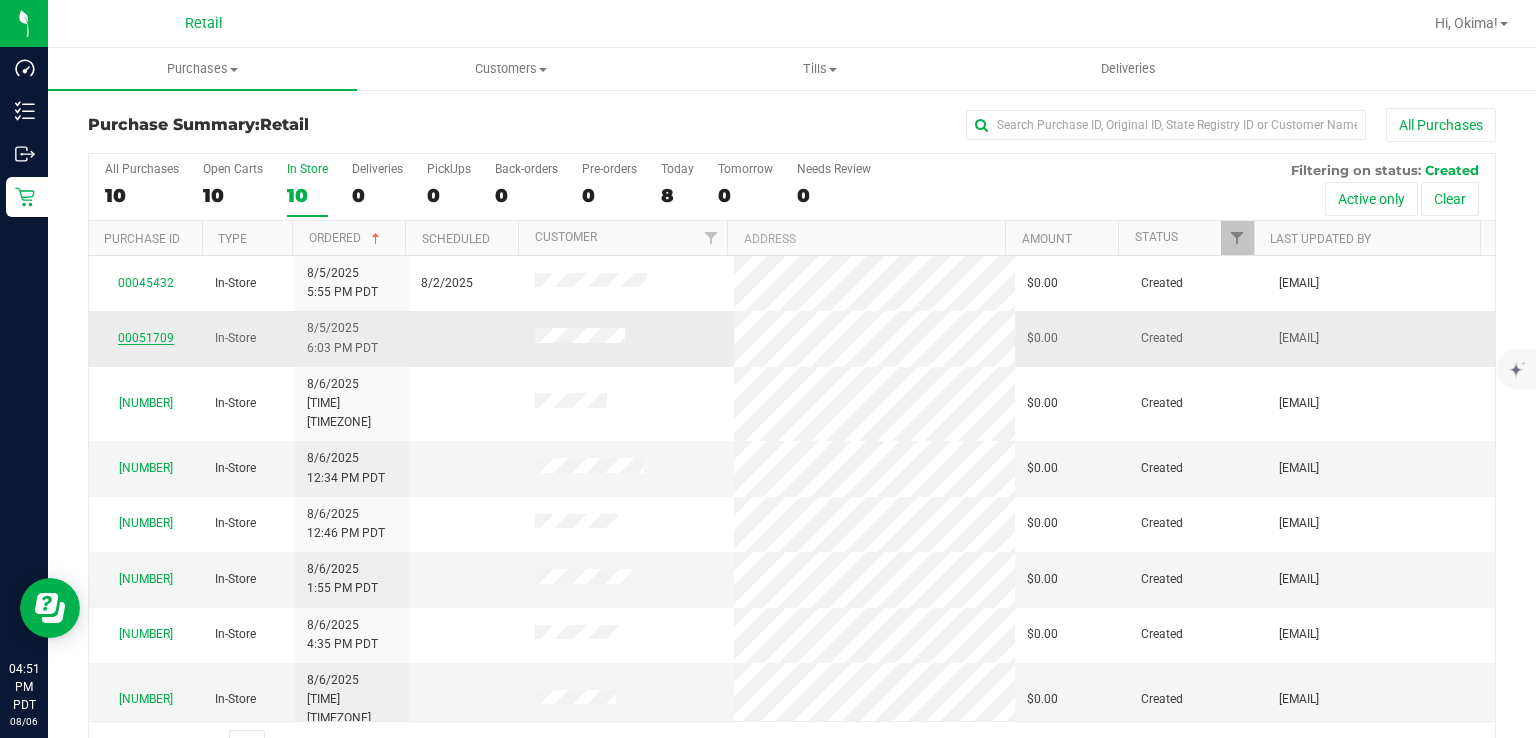 click on "00051709" at bounding box center (146, 338) 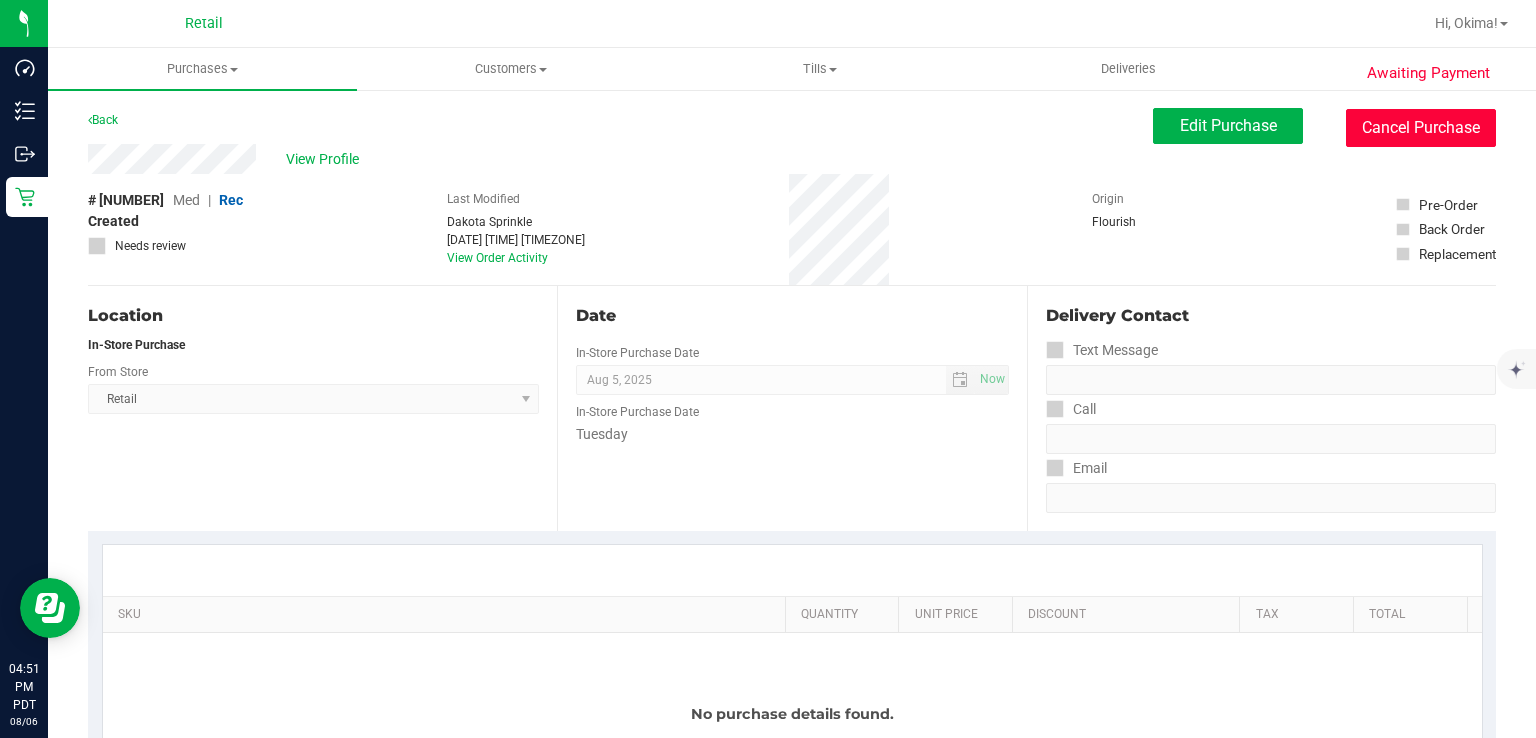 click on "Cancel Purchase" at bounding box center (1421, 128) 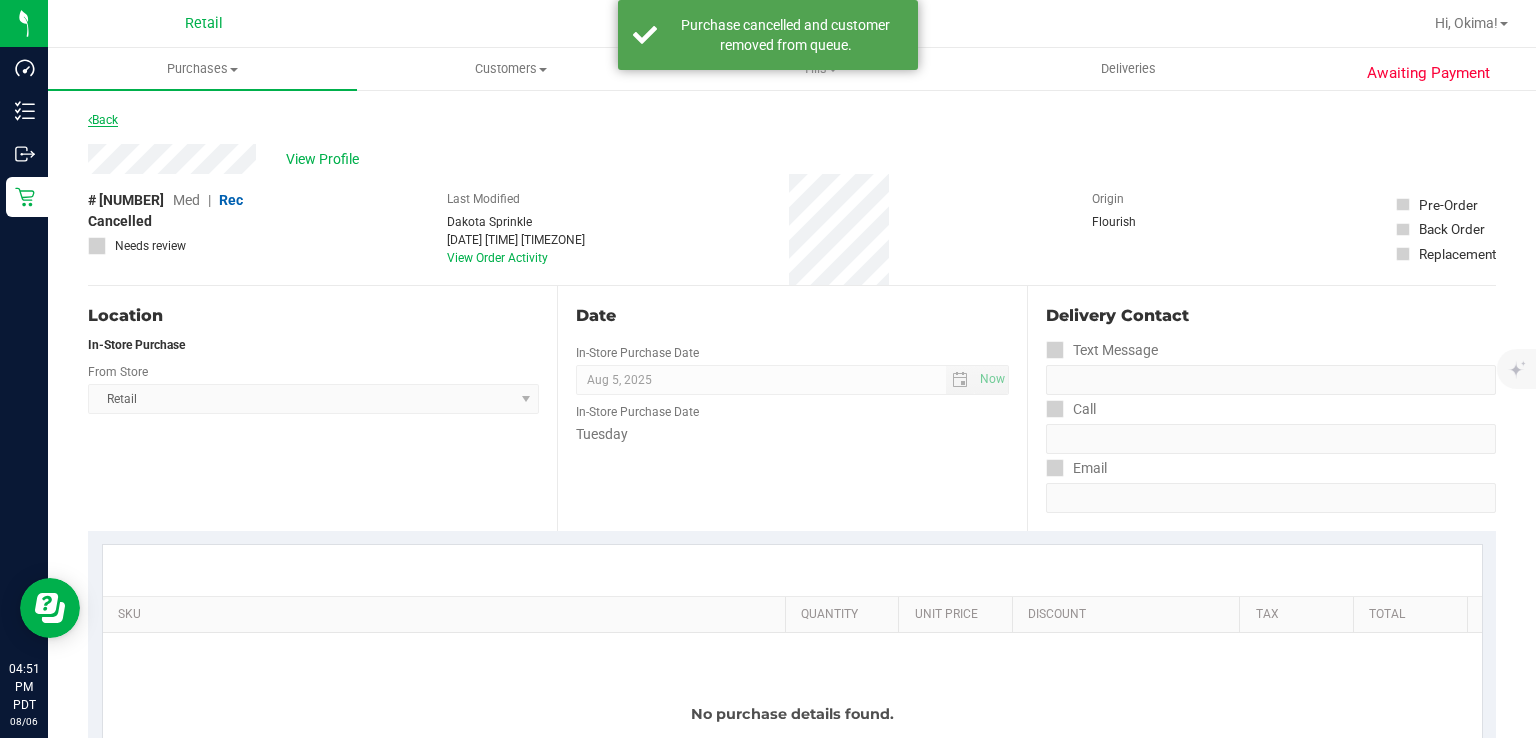 click at bounding box center [90, 120] 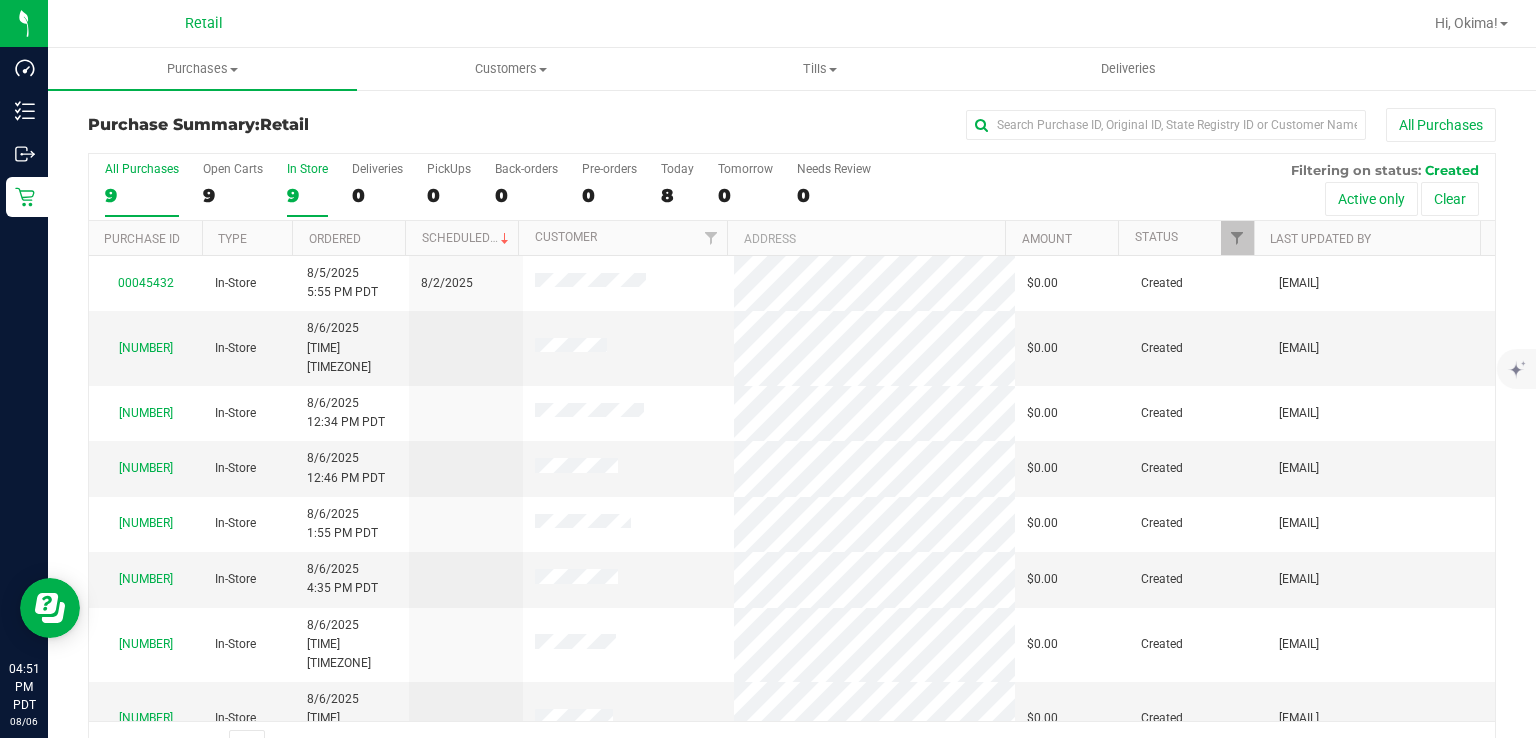 click on "9" at bounding box center (307, 195) 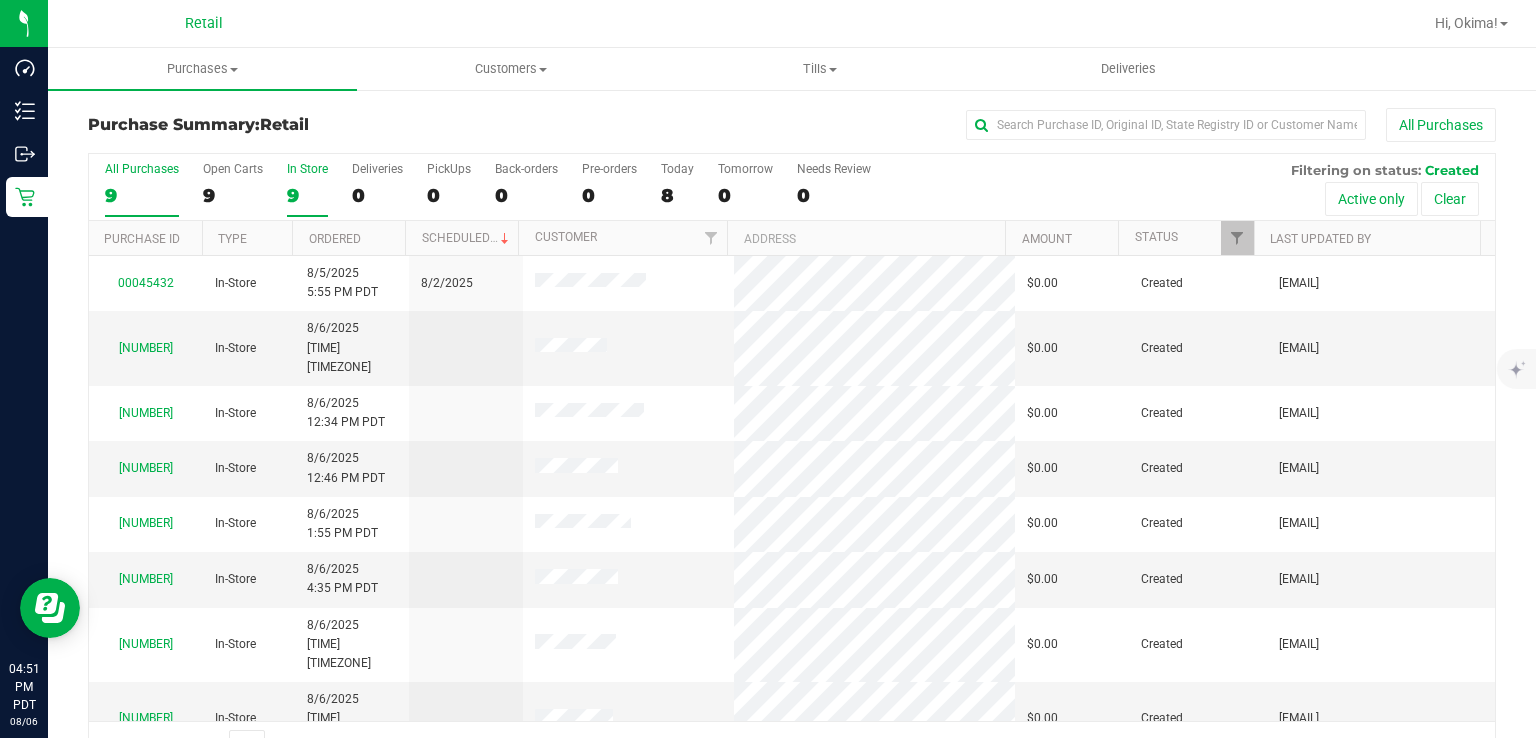 click on "In Store
9" at bounding box center (0, 0) 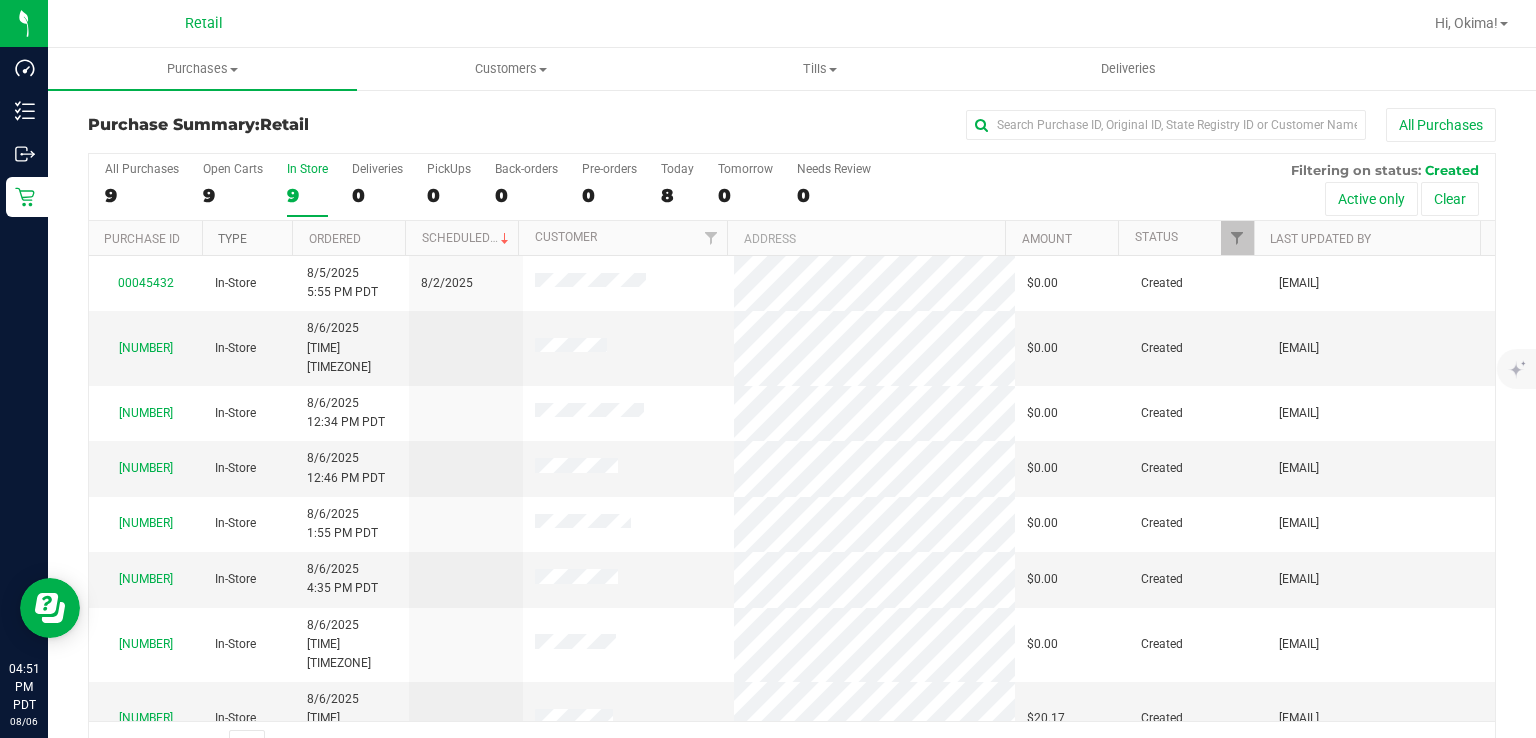 click on "Type" at bounding box center [232, 239] 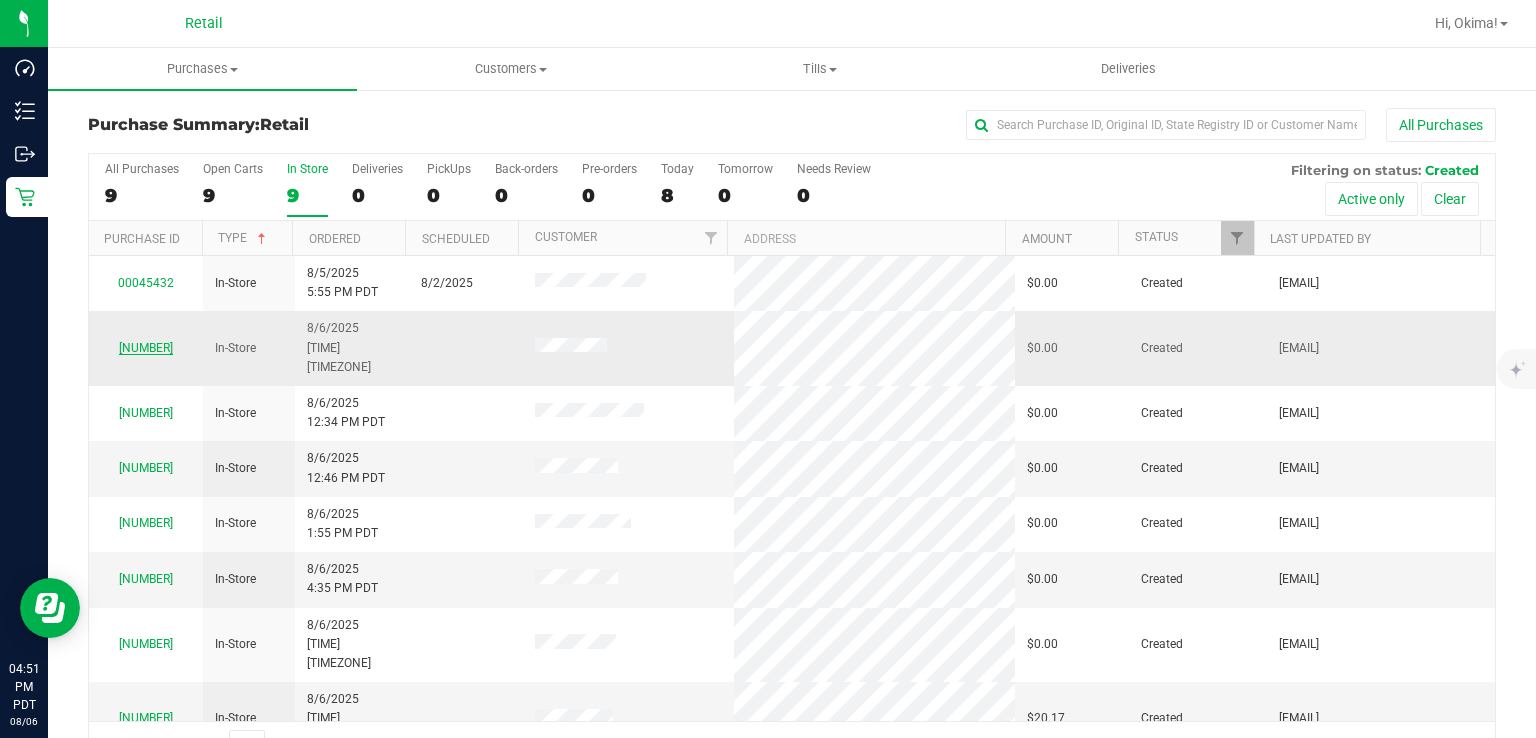 click on "[NUMBER]" at bounding box center [146, 348] 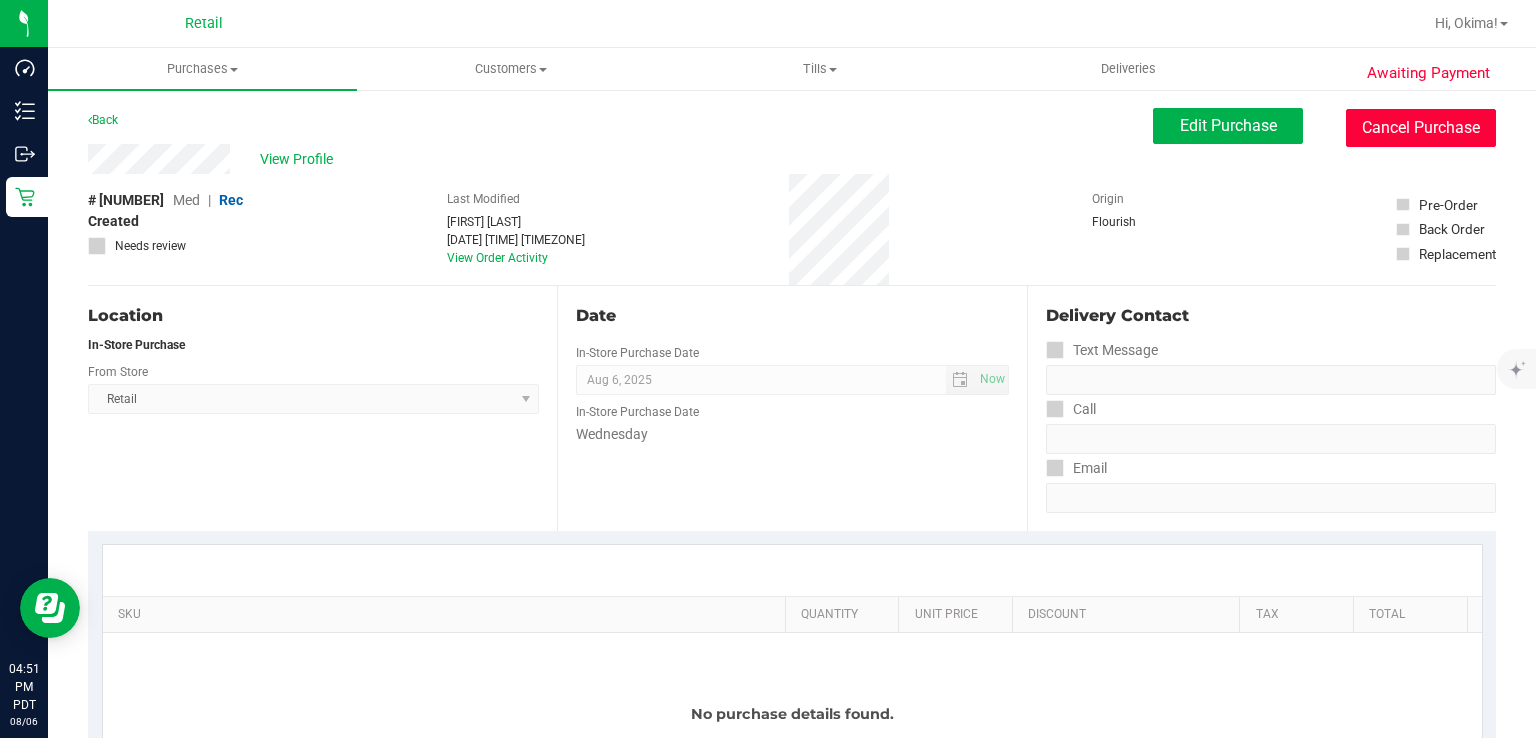 click on "Cancel Purchase" at bounding box center [1421, 128] 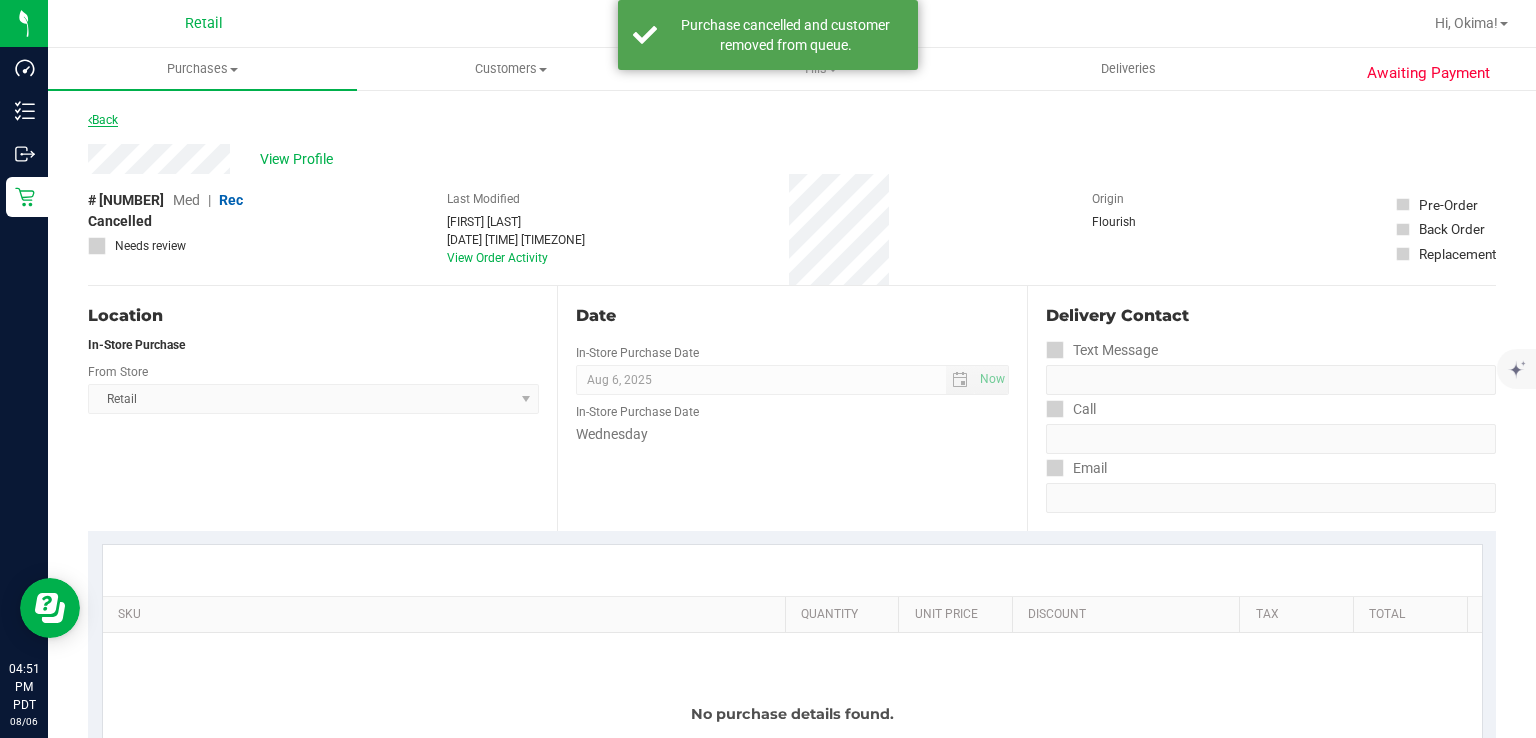 click at bounding box center (90, 120) 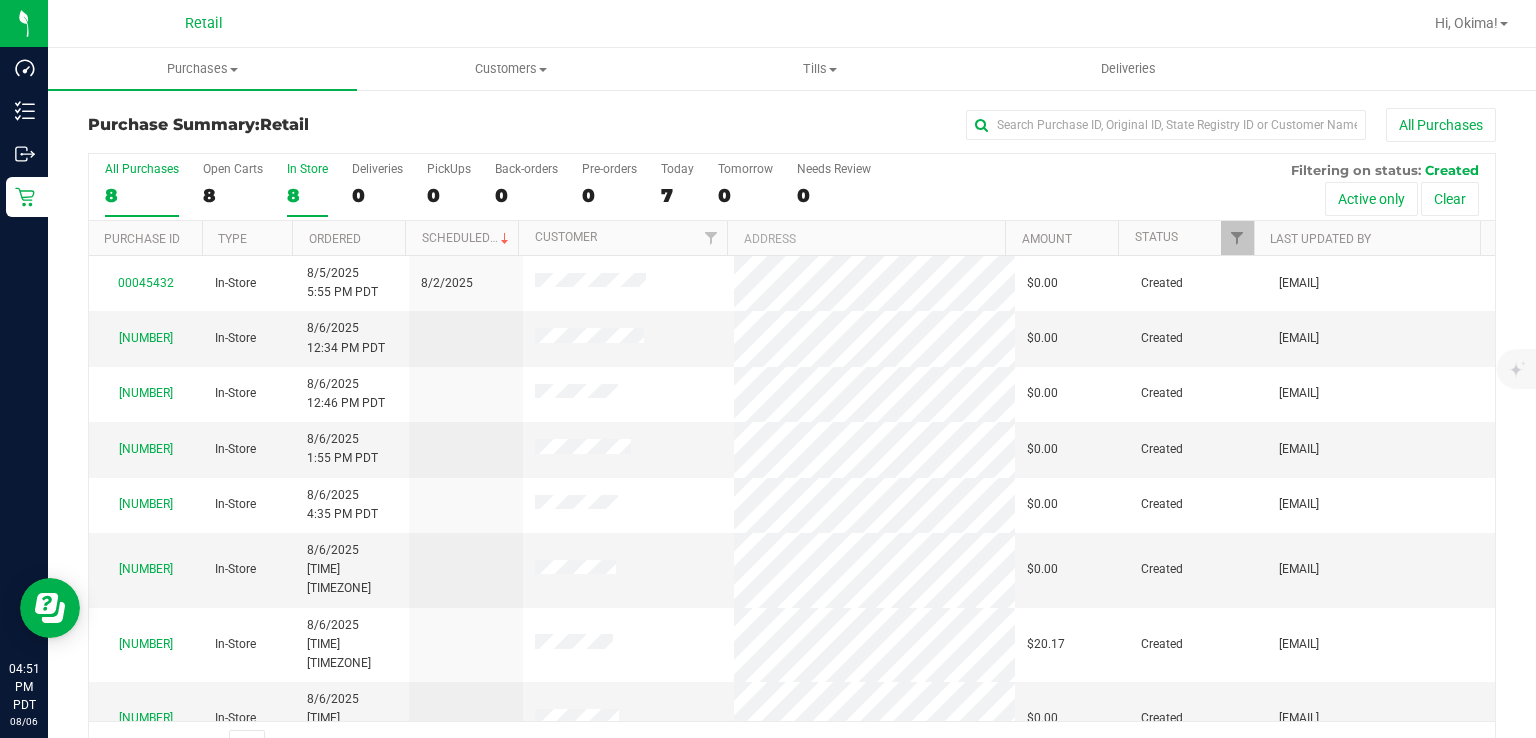 click on "8" at bounding box center (307, 195) 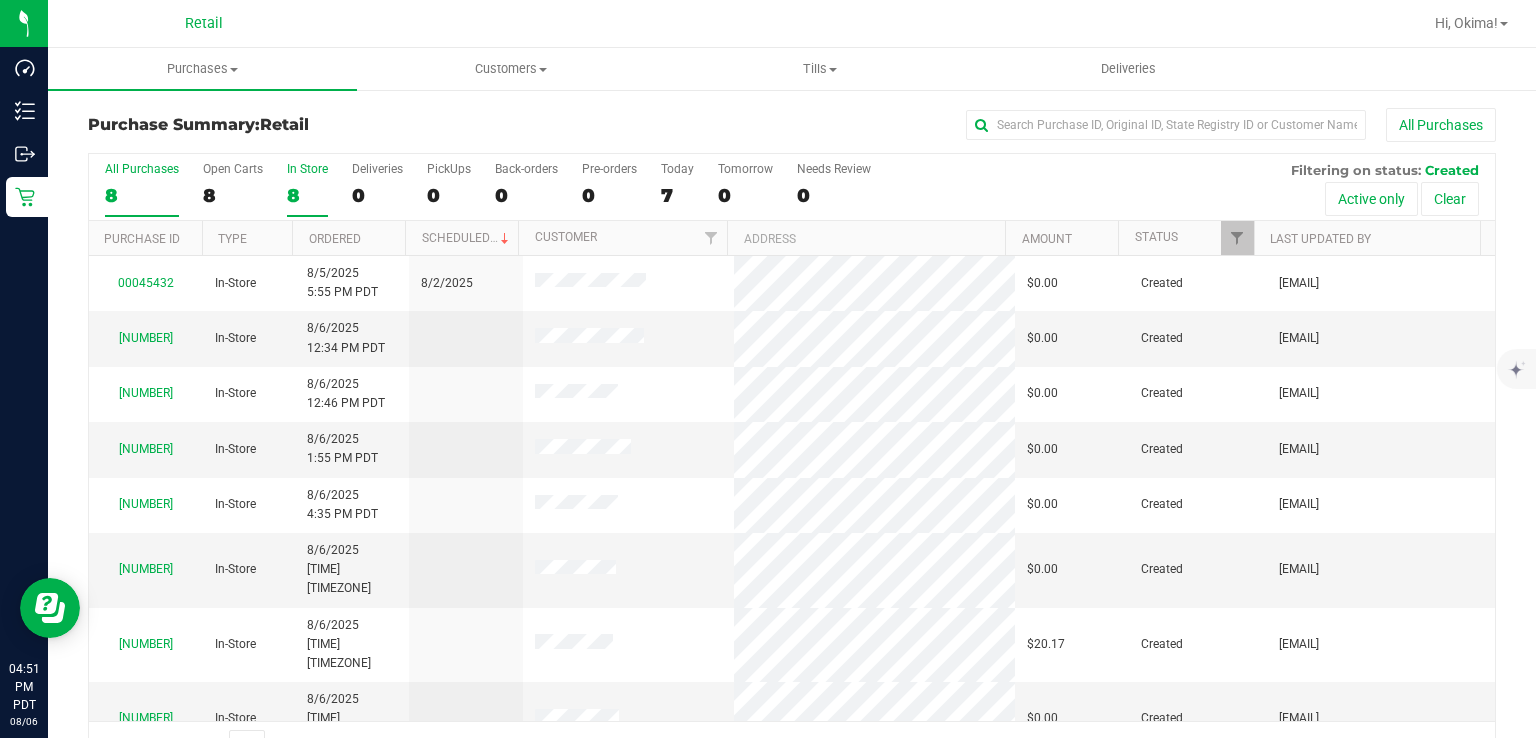 click on "[LOCATION]
[NUMBER]" at bounding box center [0, 0] 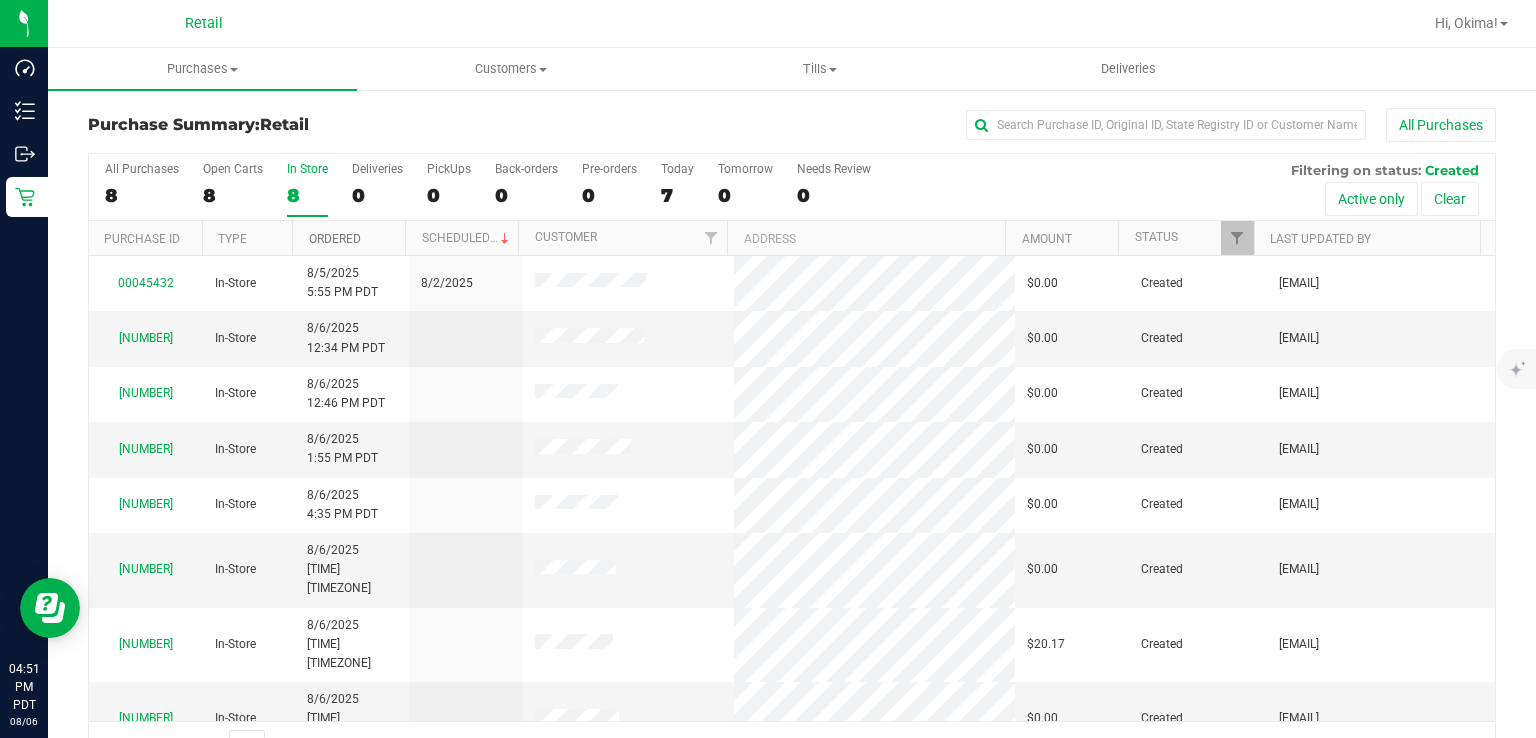 click on "Ordered" at bounding box center [335, 239] 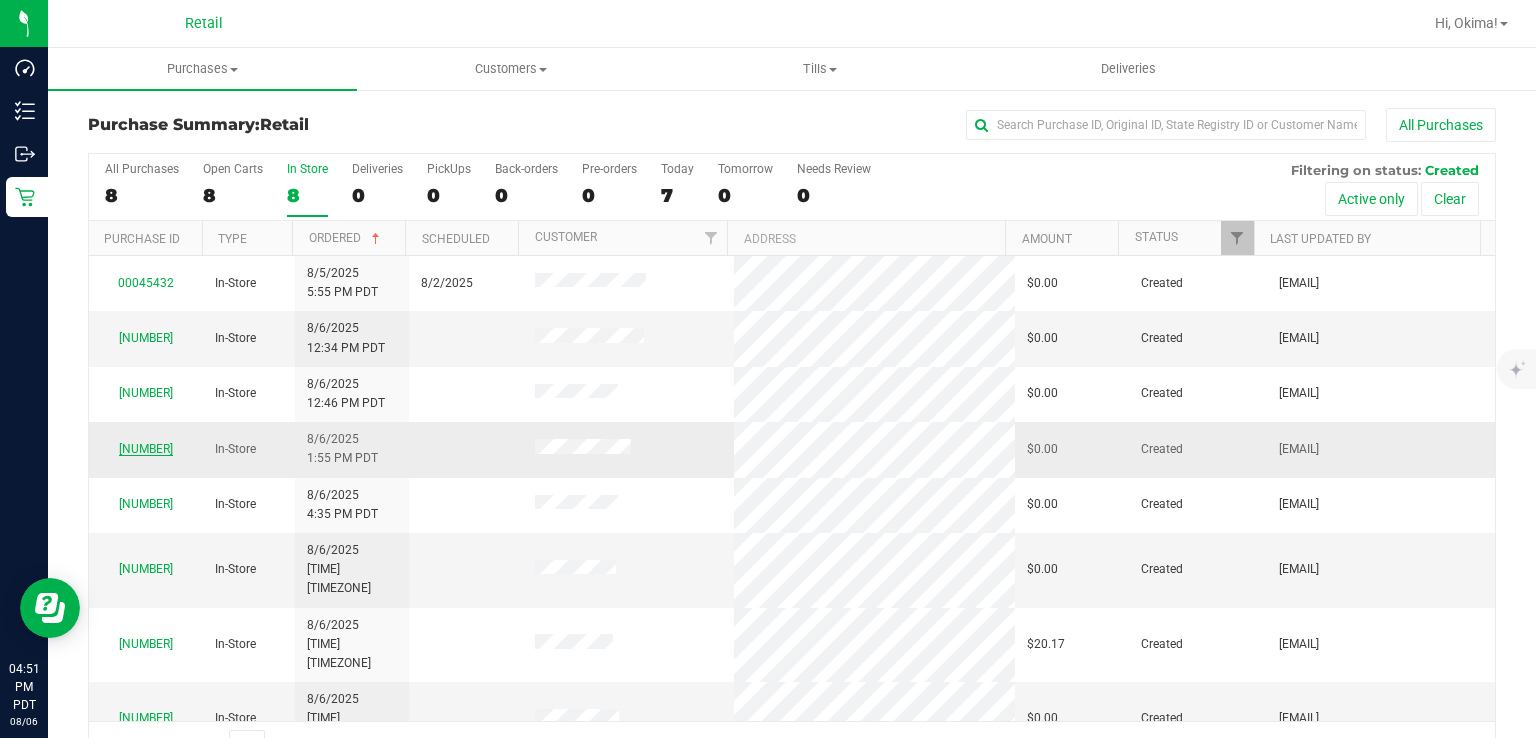 click on "[NUMBER]" at bounding box center (146, 449) 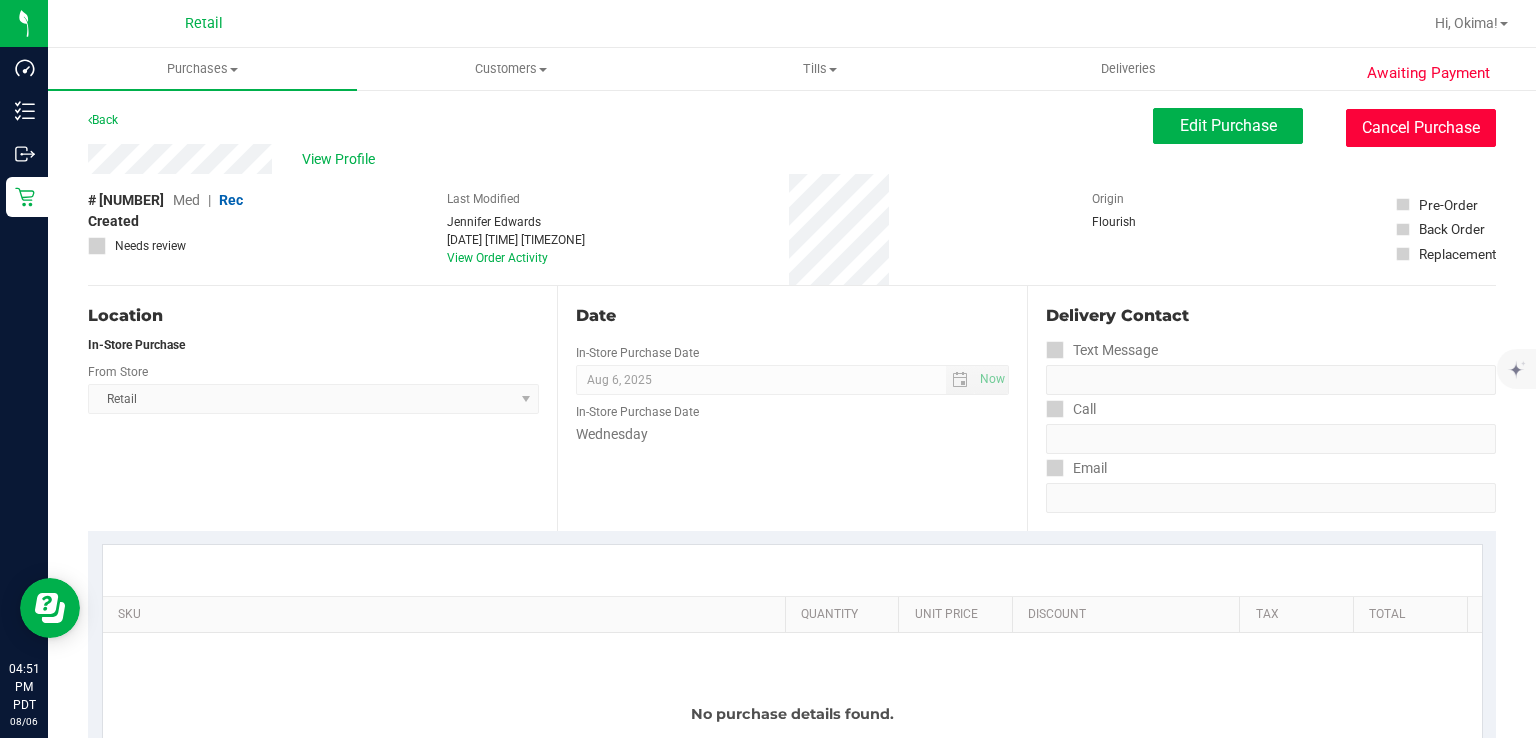 click on "Cancel Purchase" at bounding box center (1421, 128) 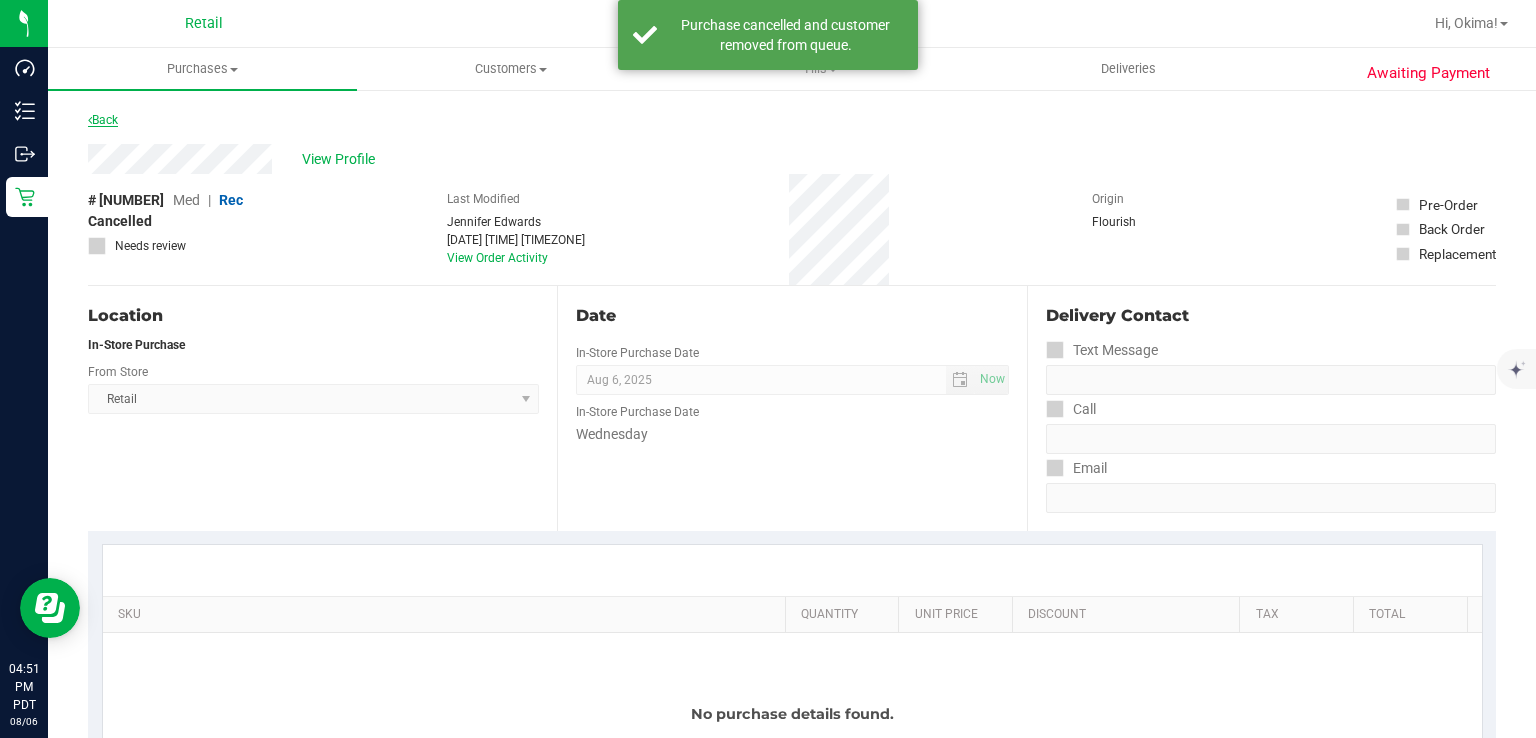 click at bounding box center (90, 120) 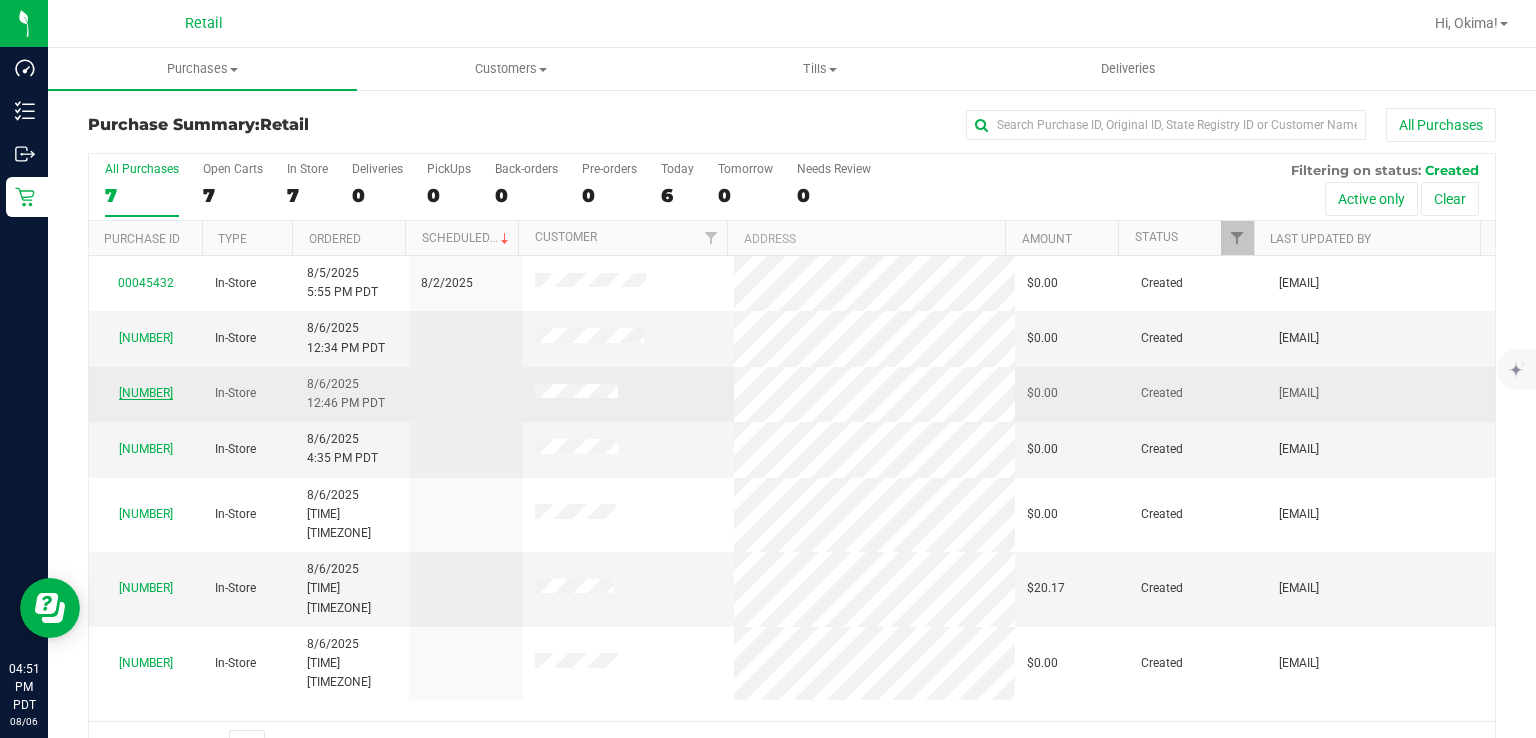 click on "[NUMBER]" at bounding box center (146, 393) 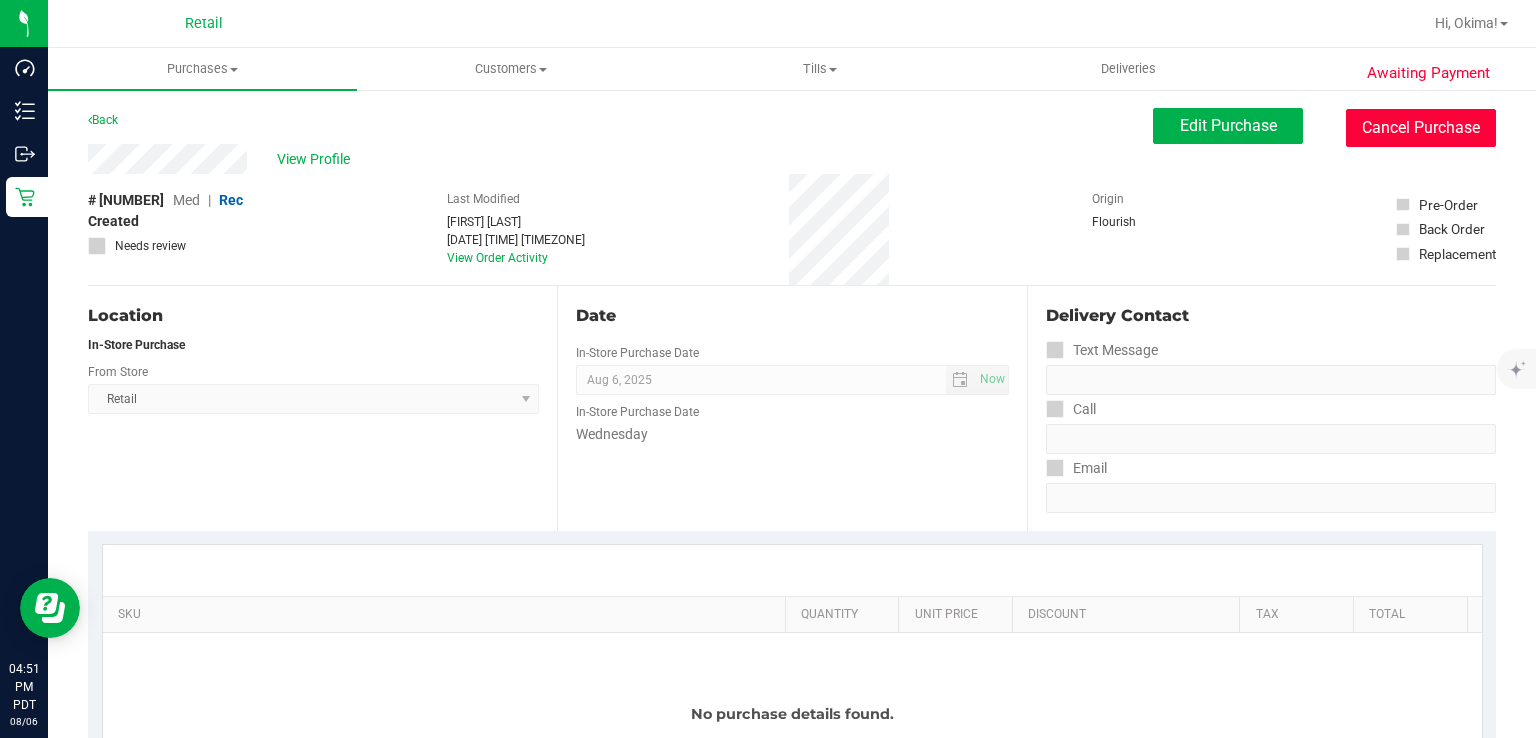 click on "Cancel Purchase" at bounding box center [1421, 128] 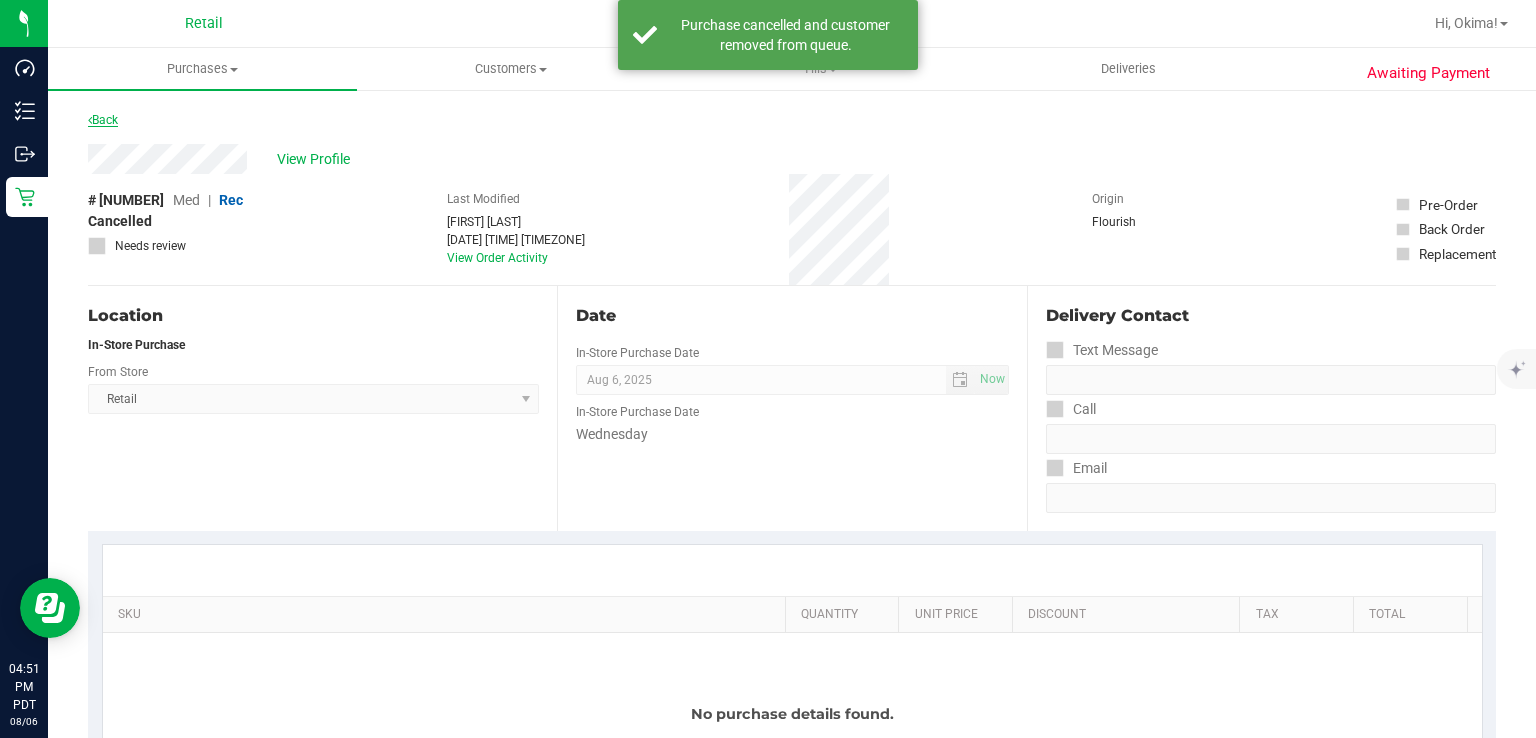 click on "Back" at bounding box center [103, 120] 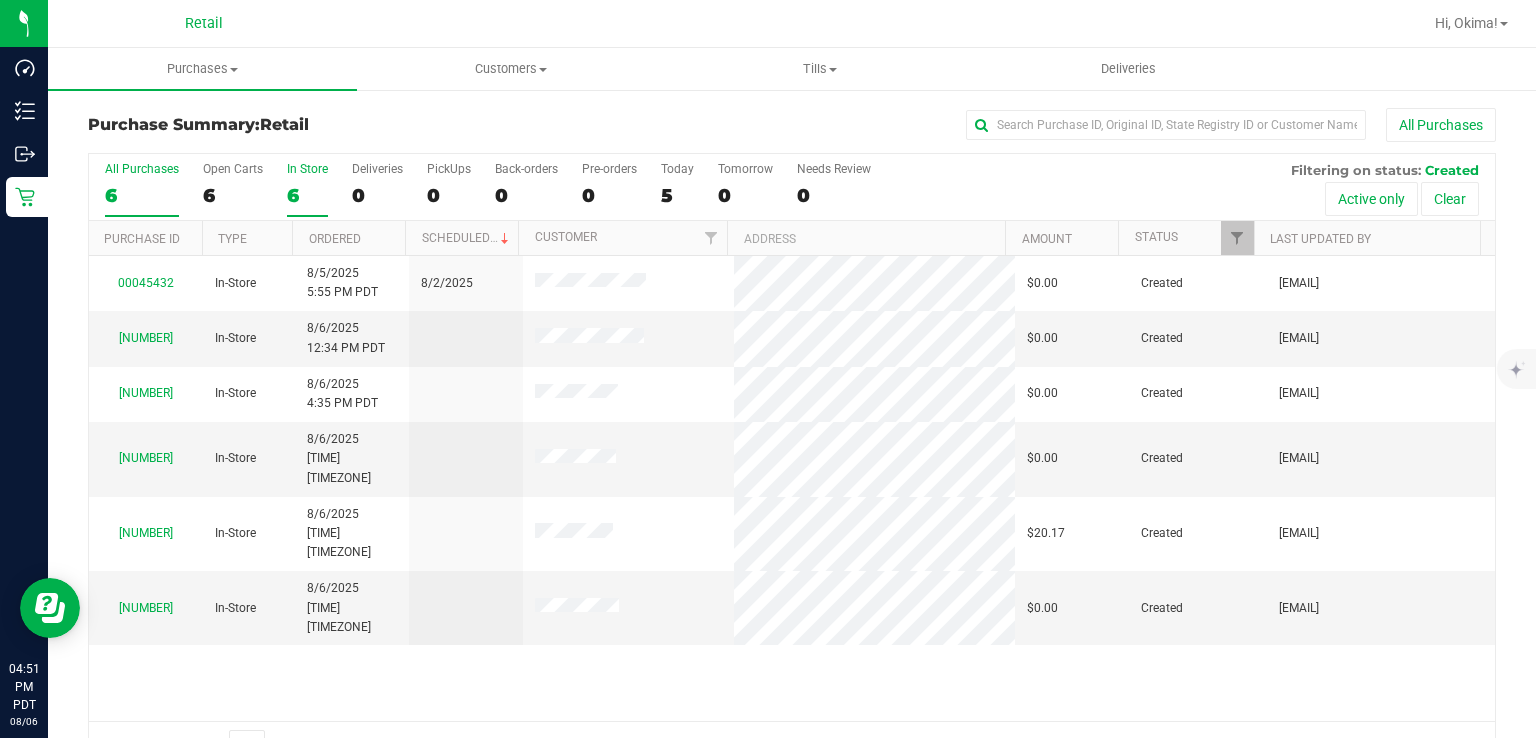 click on "6" at bounding box center (307, 195) 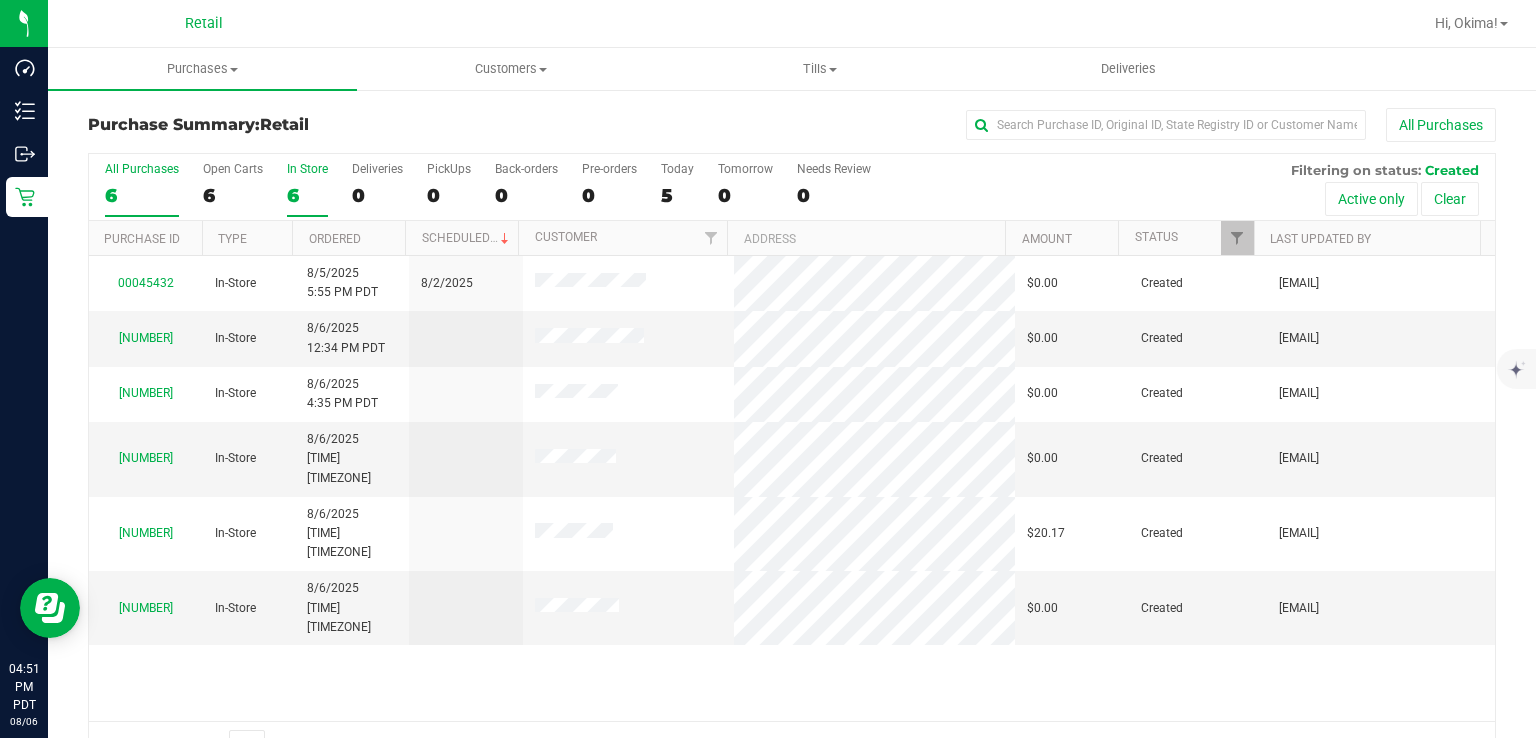 click on "In Store
6" at bounding box center (0, 0) 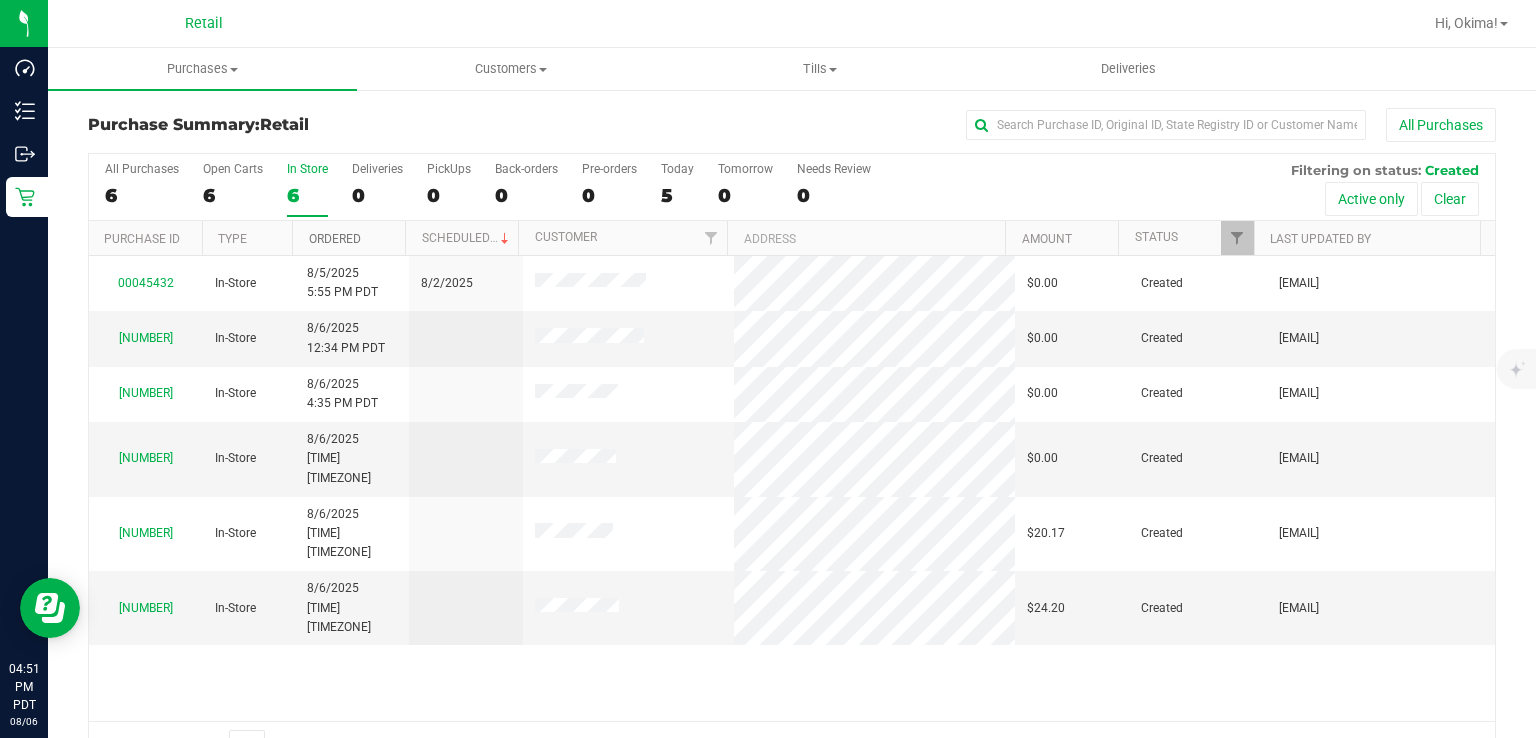 click on "Ordered" at bounding box center [335, 239] 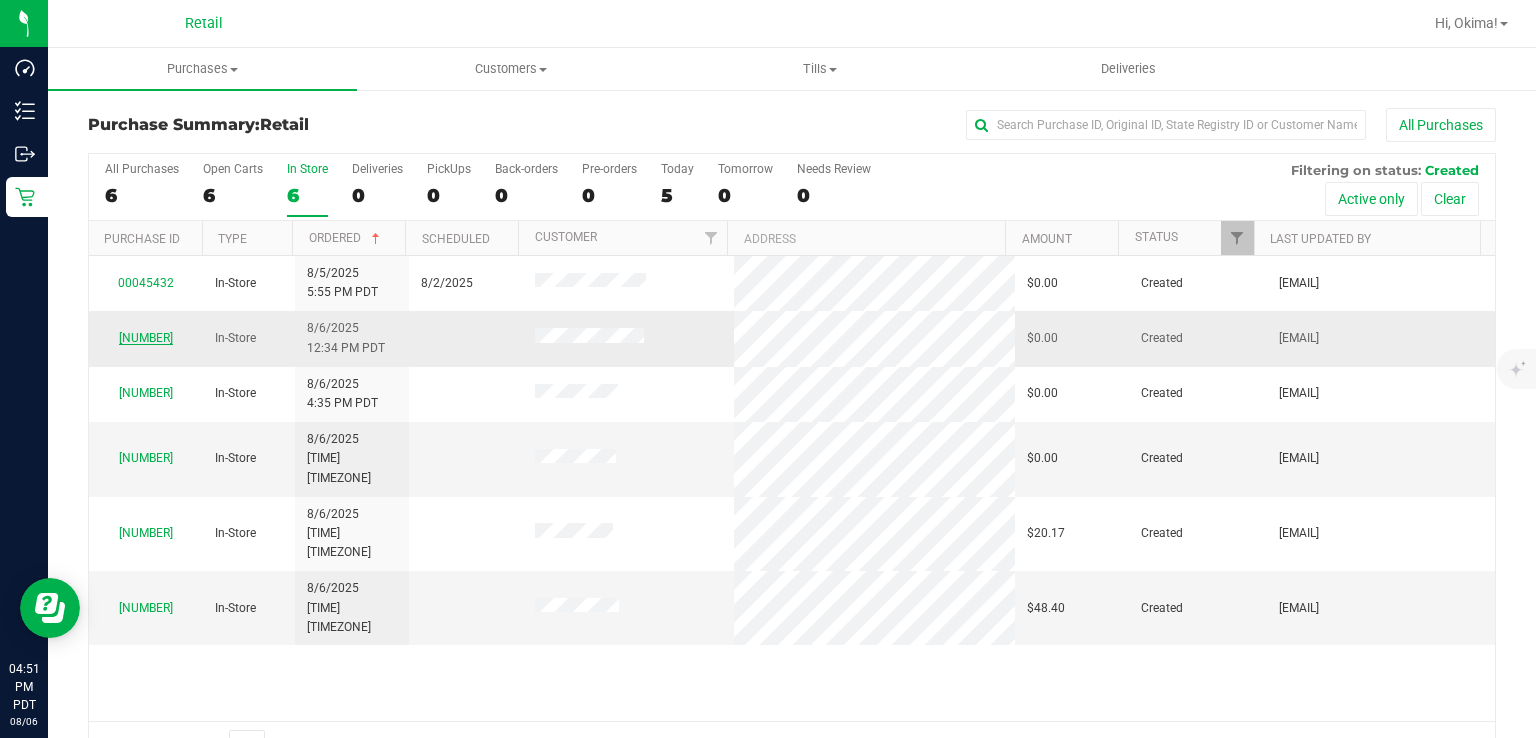 click on "[NUMBER]" at bounding box center [146, 338] 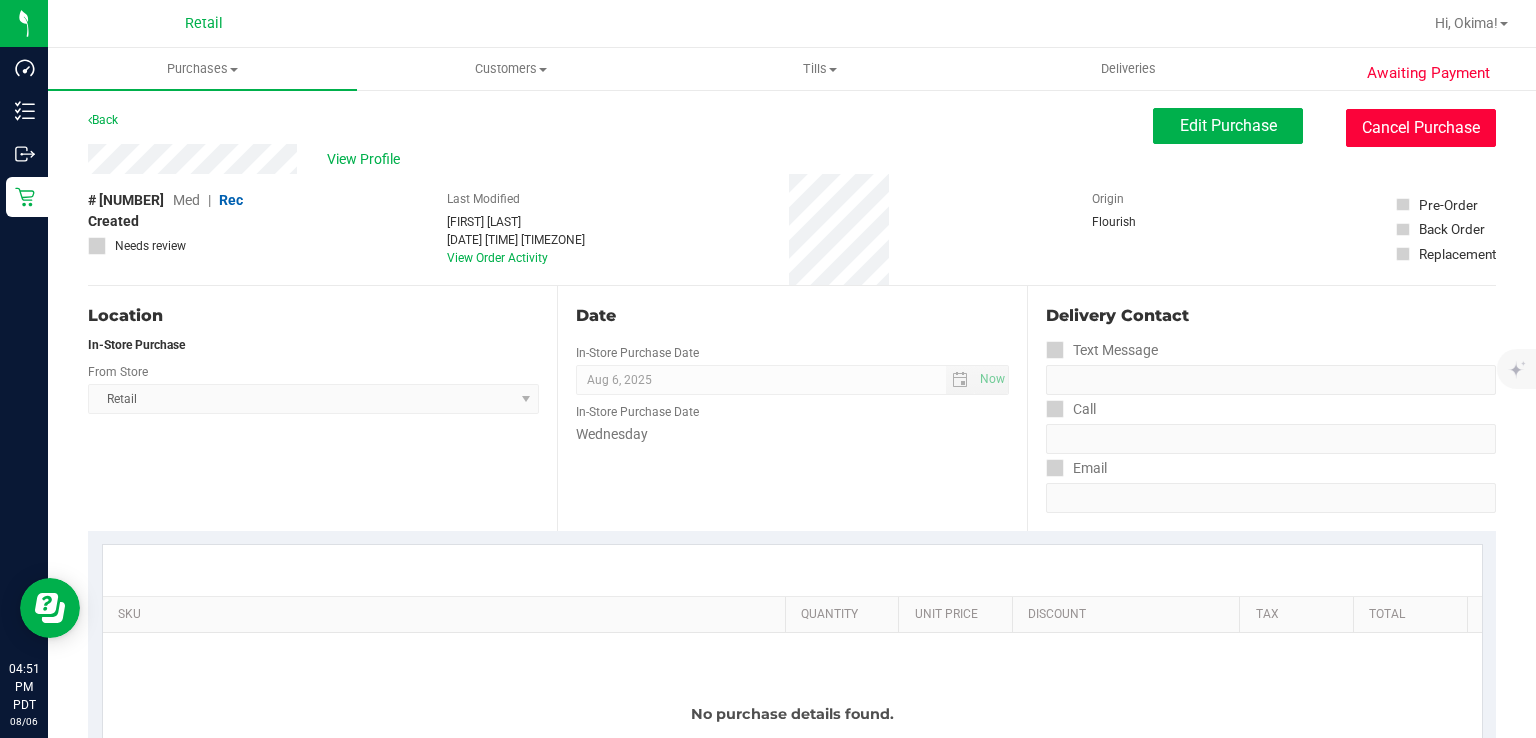 click on "Cancel Purchase" at bounding box center [1421, 128] 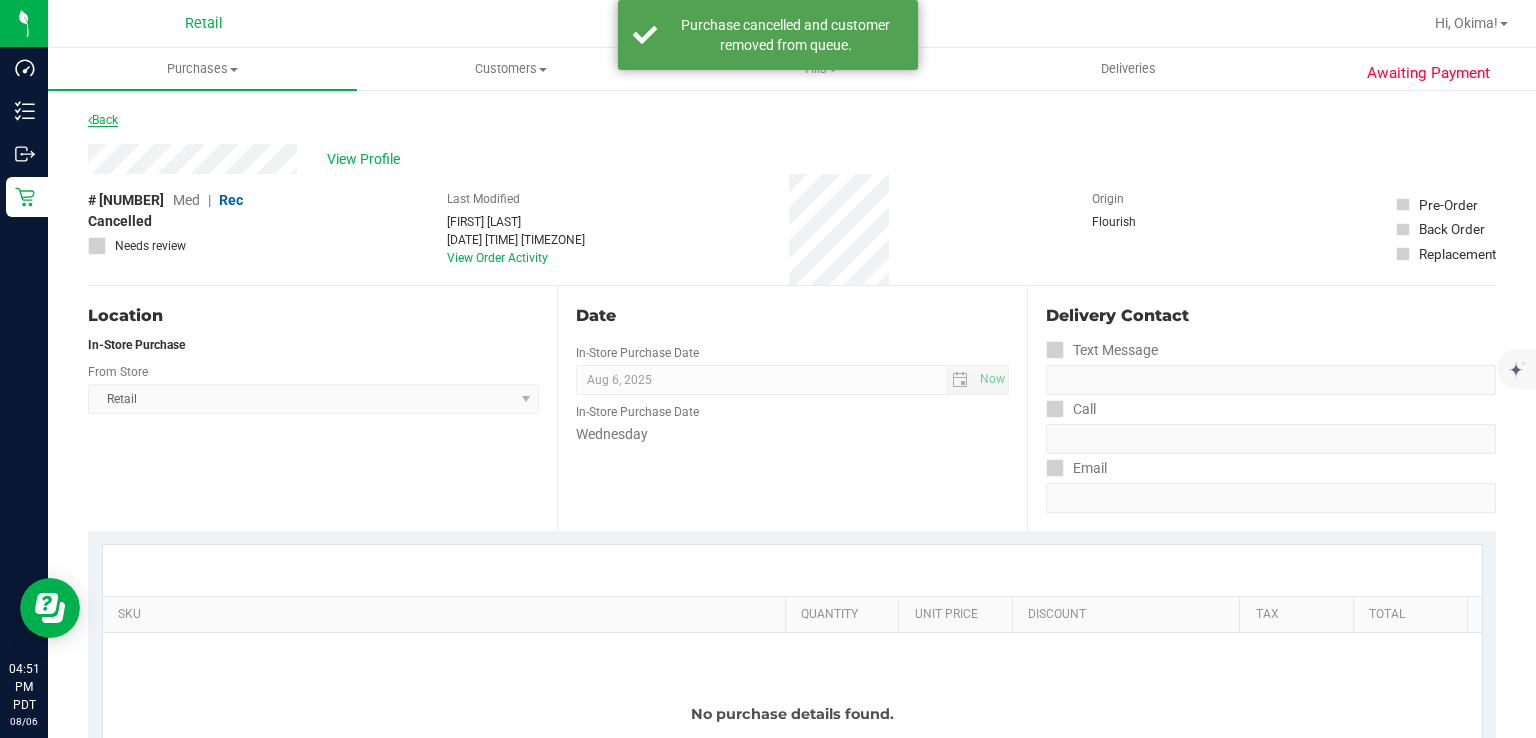 click on "Back" at bounding box center [103, 120] 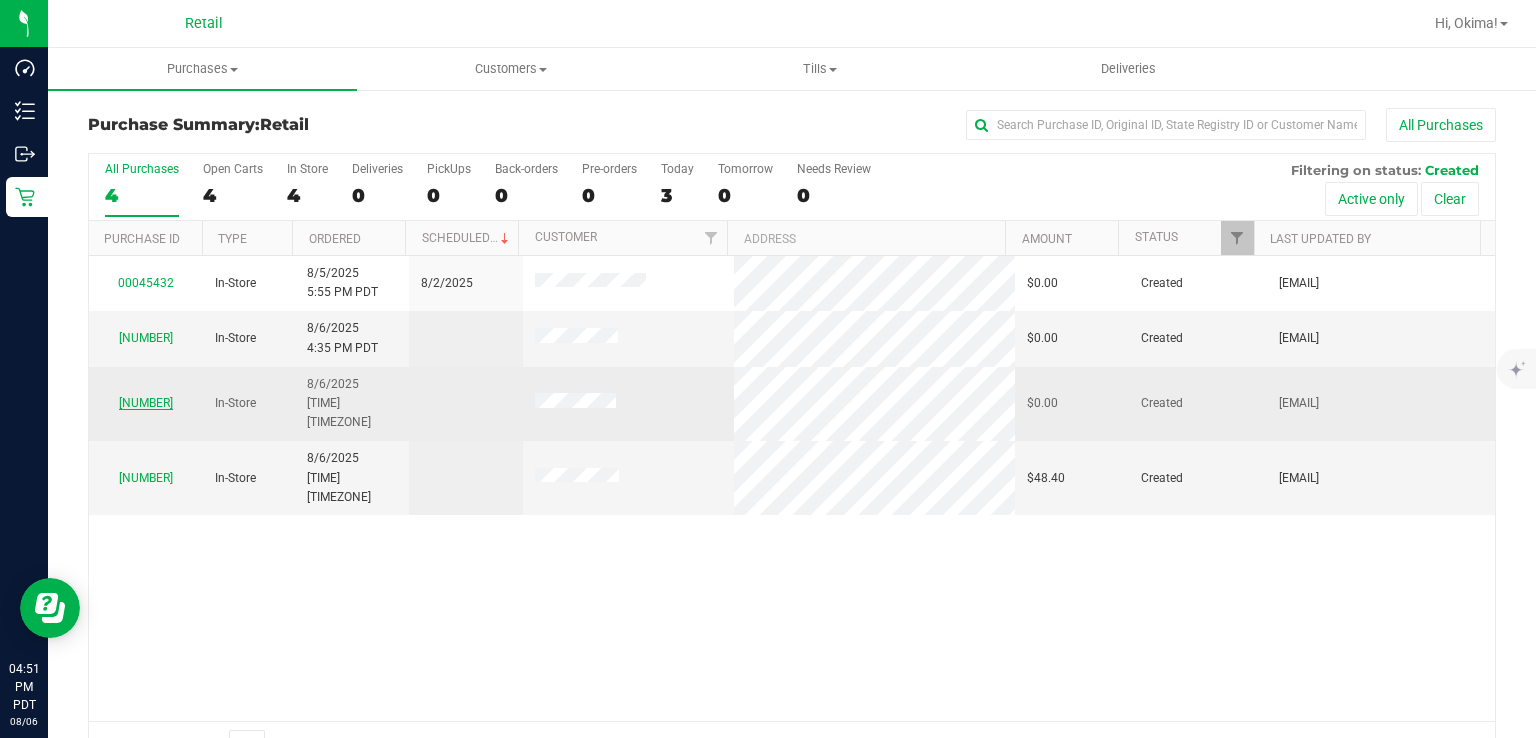click on "[NUMBER]" at bounding box center [146, 403] 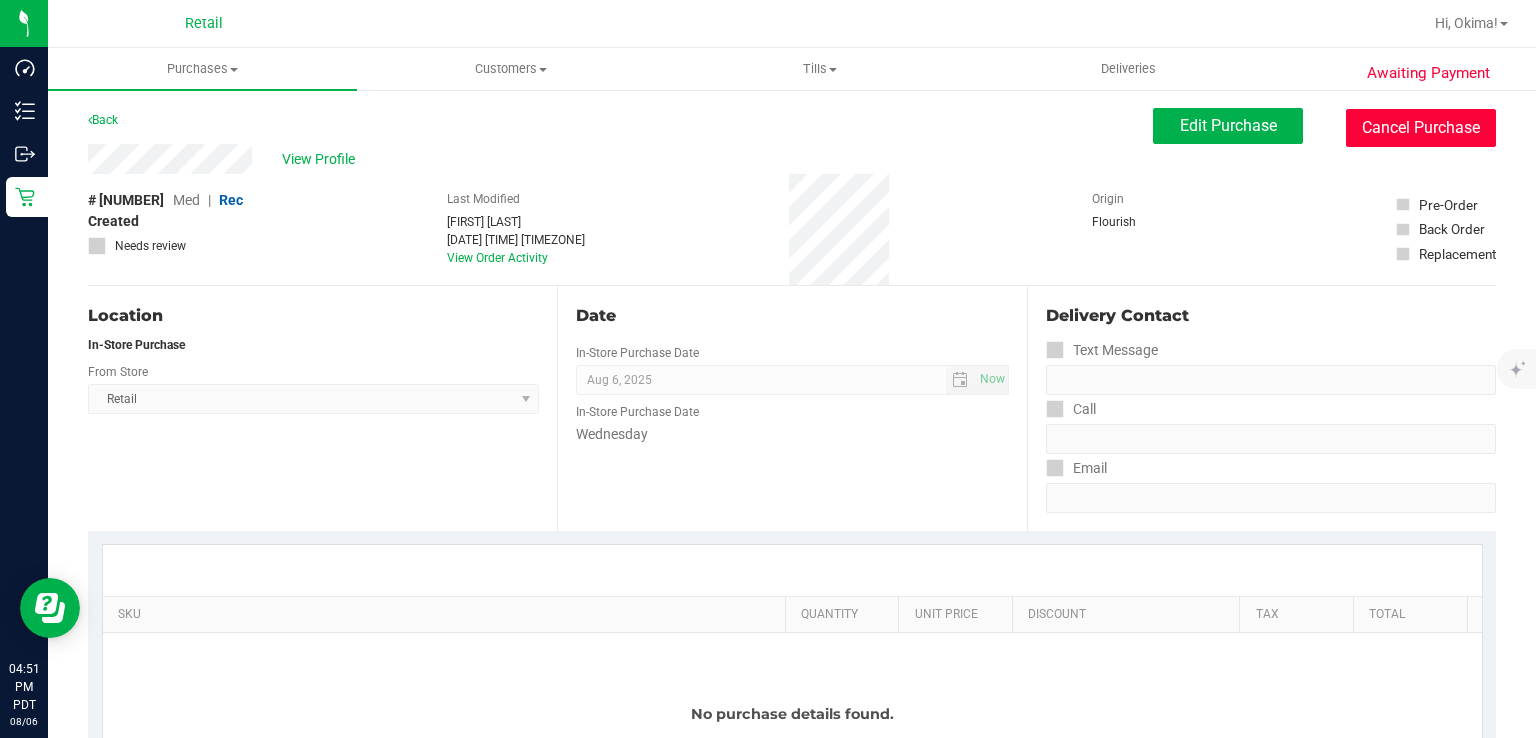 click on "Cancel Purchase" at bounding box center [1421, 128] 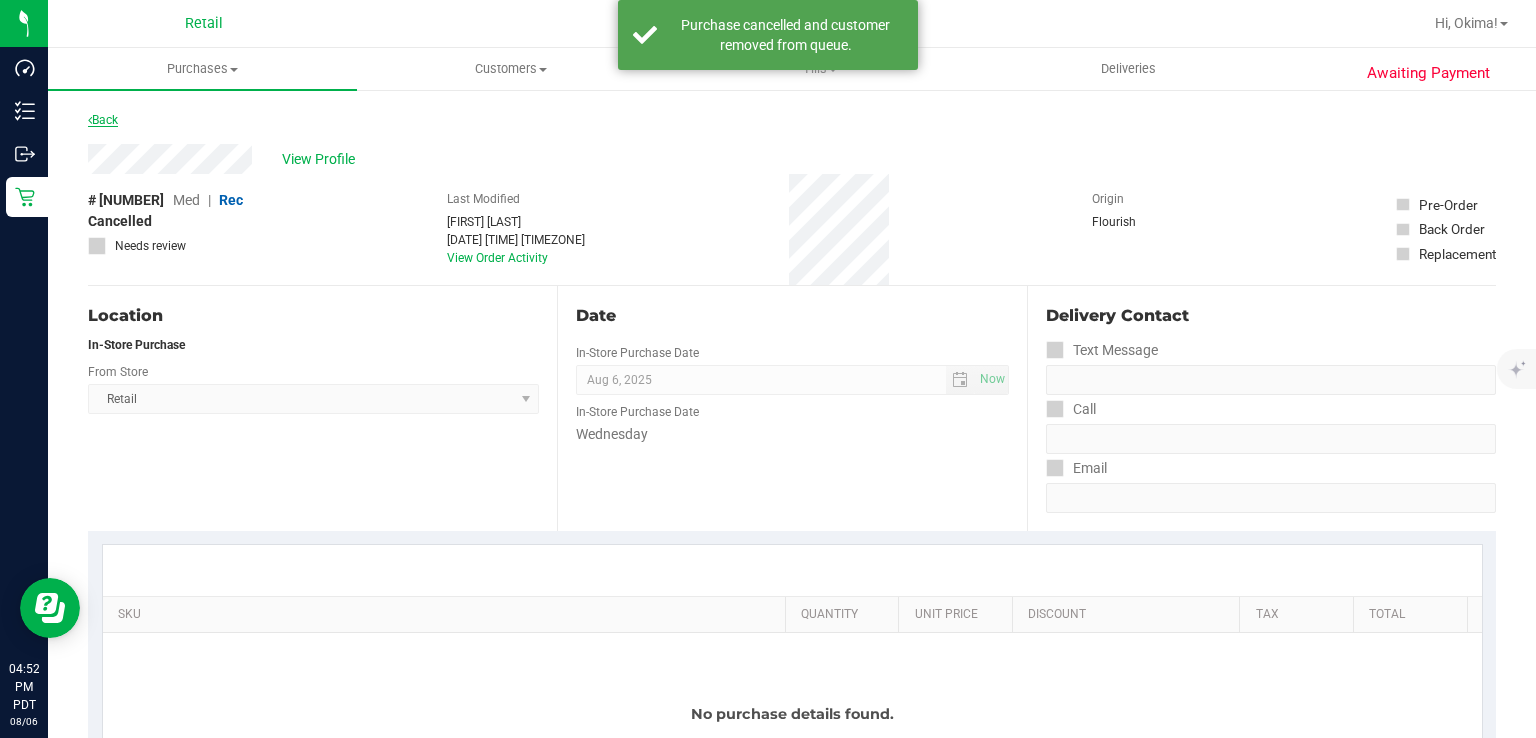 click on "Back" at bounding box center [103, 120] 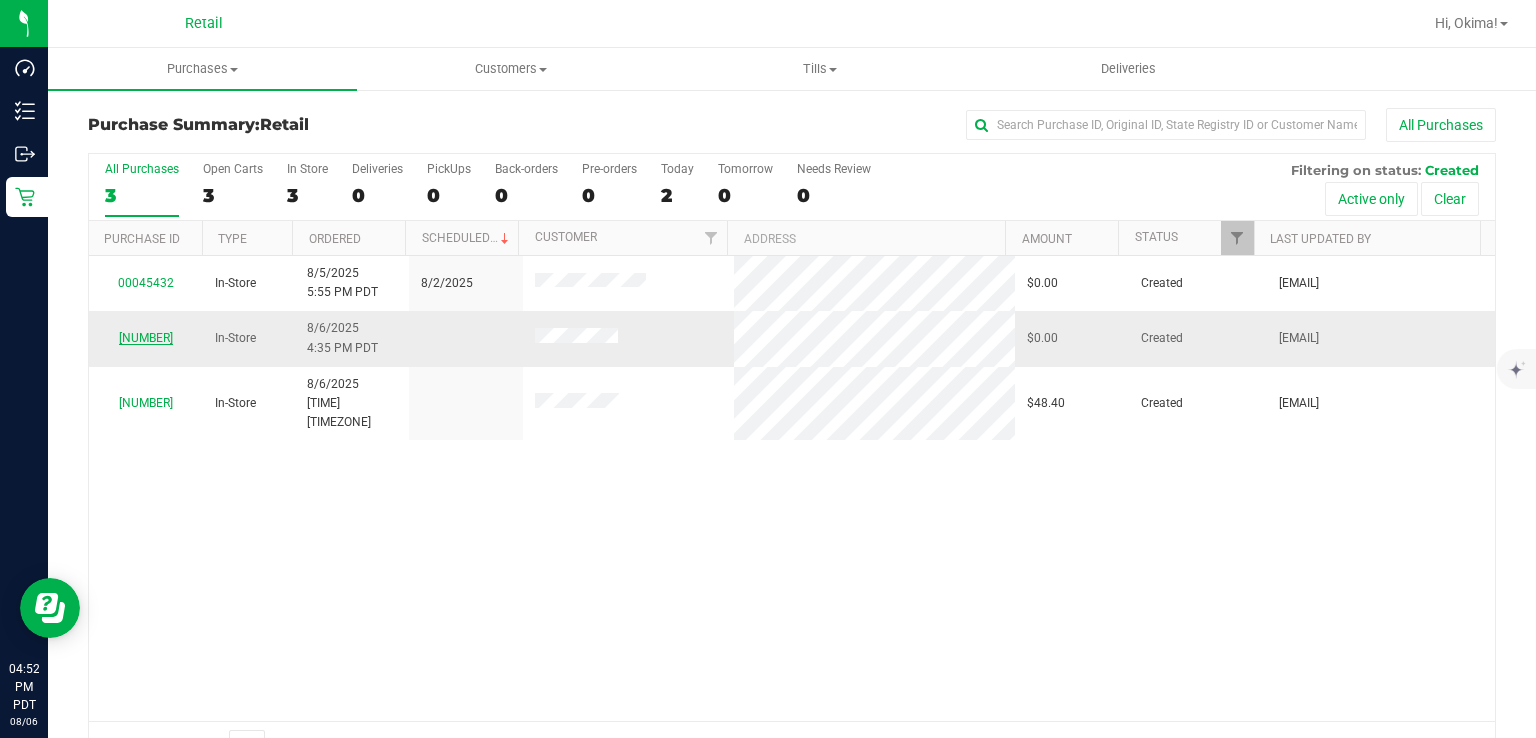 click on "[NUMBER]" at bounding box center (146, 338) 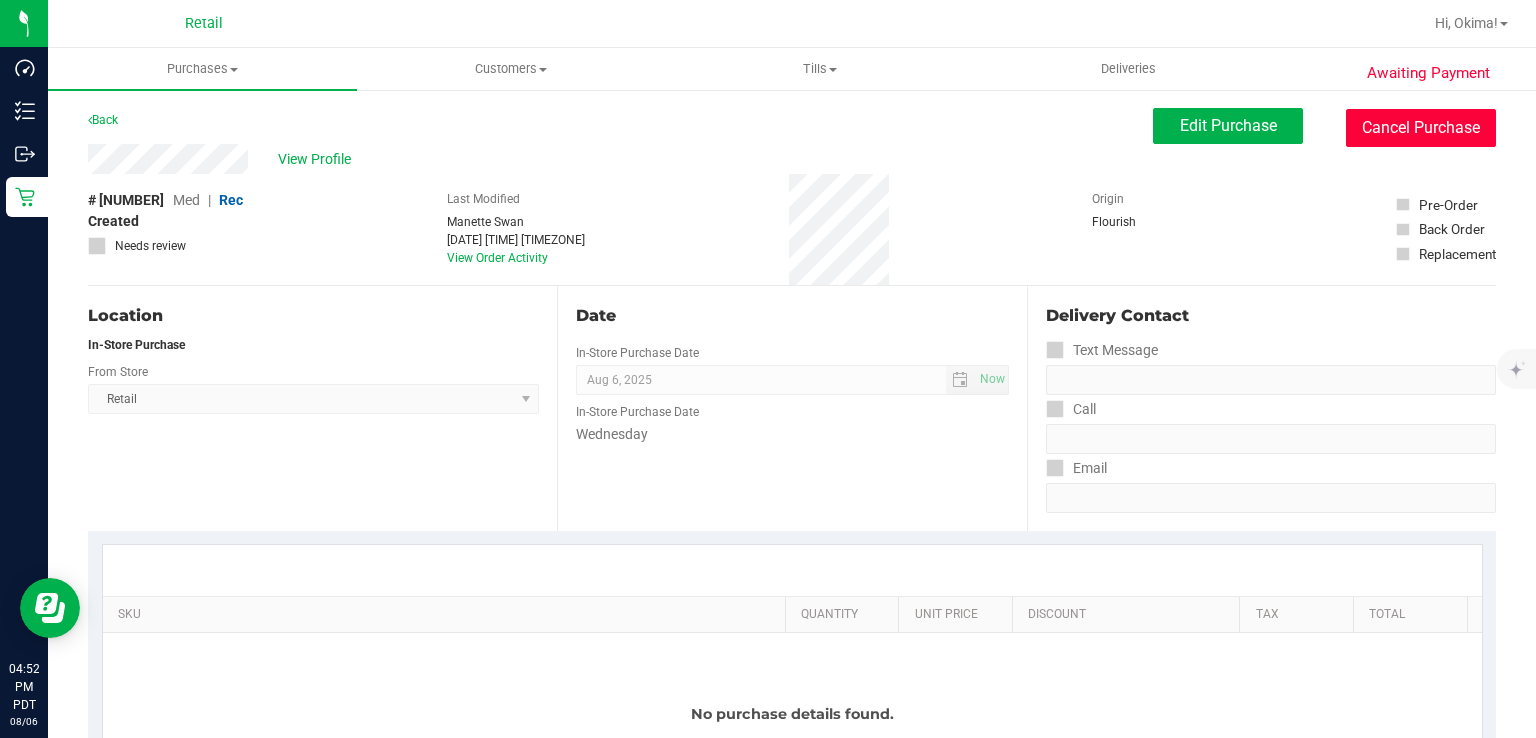 click on "Cancel Purchase" at bounding box center (1421, 128) 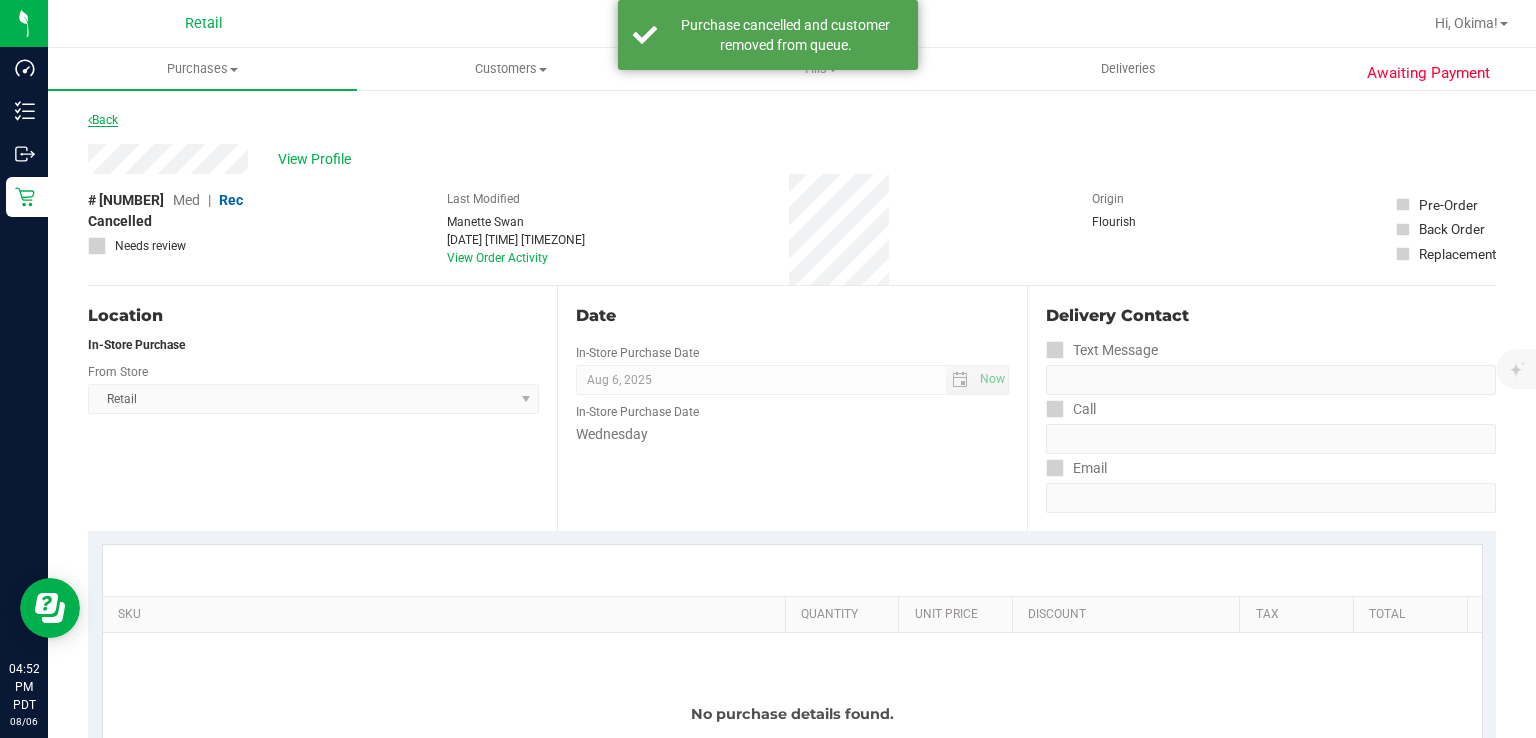 click on "Back" at bounding box center (103, 120) 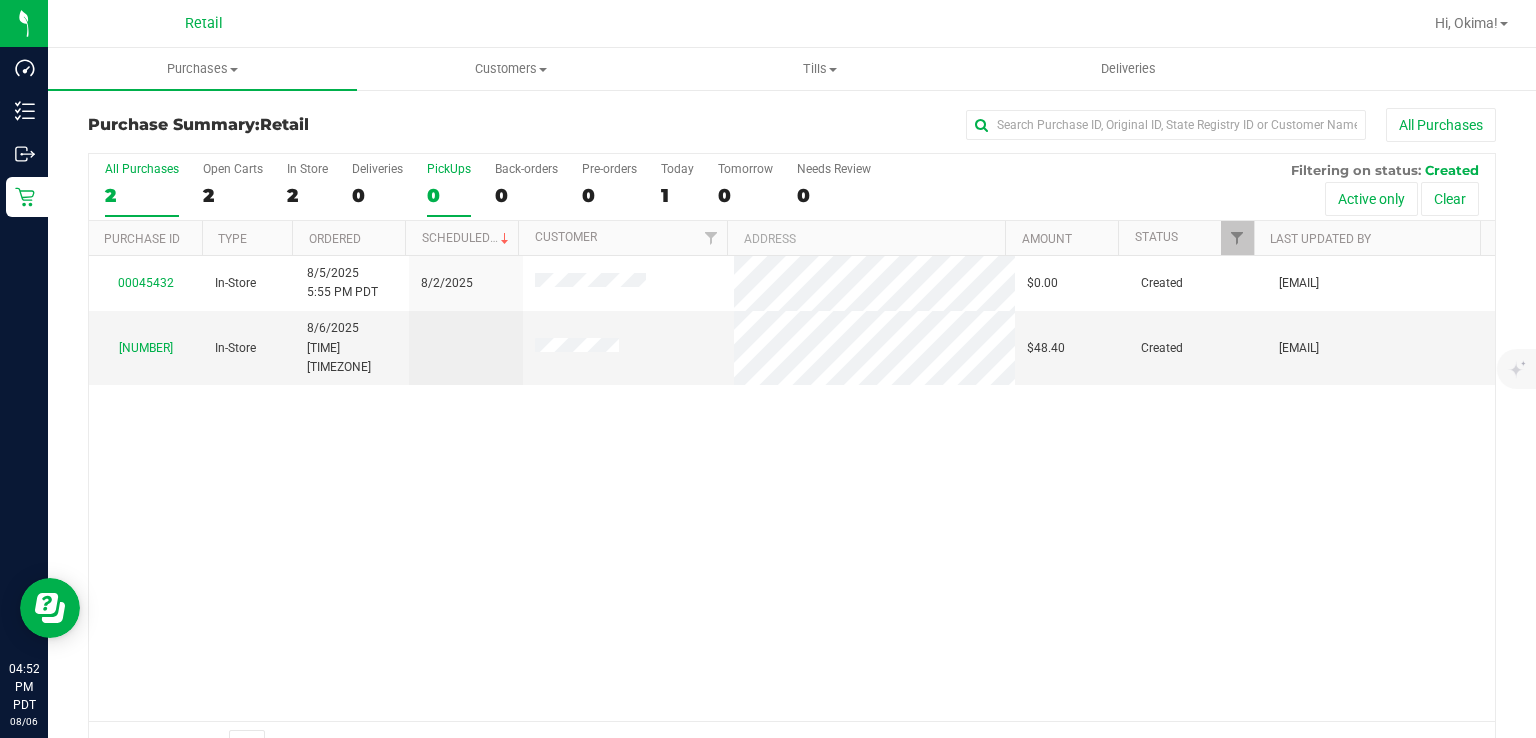 click on "0" at bounding box center [449, 195] 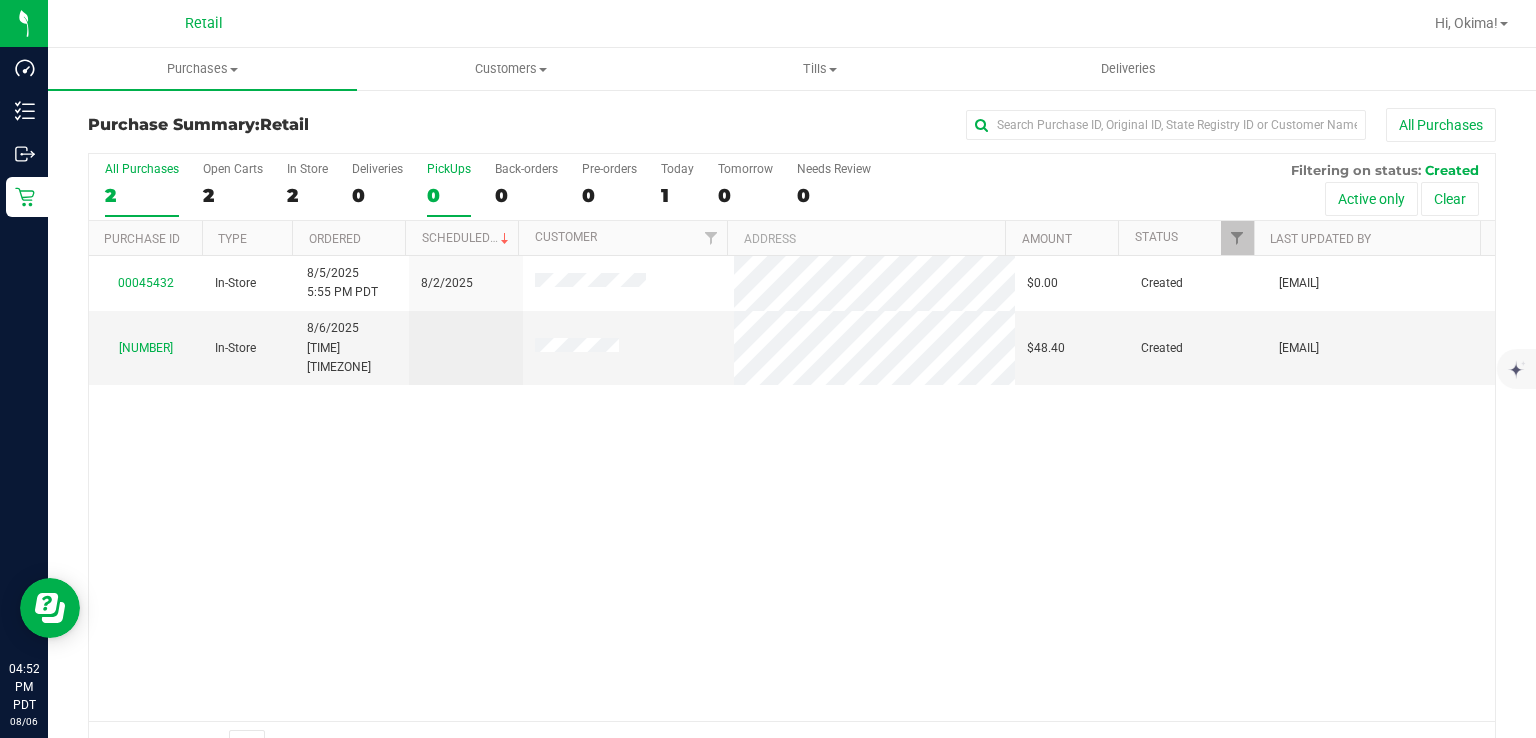 click on "PickUps
0" at bounding box center [0, 0] 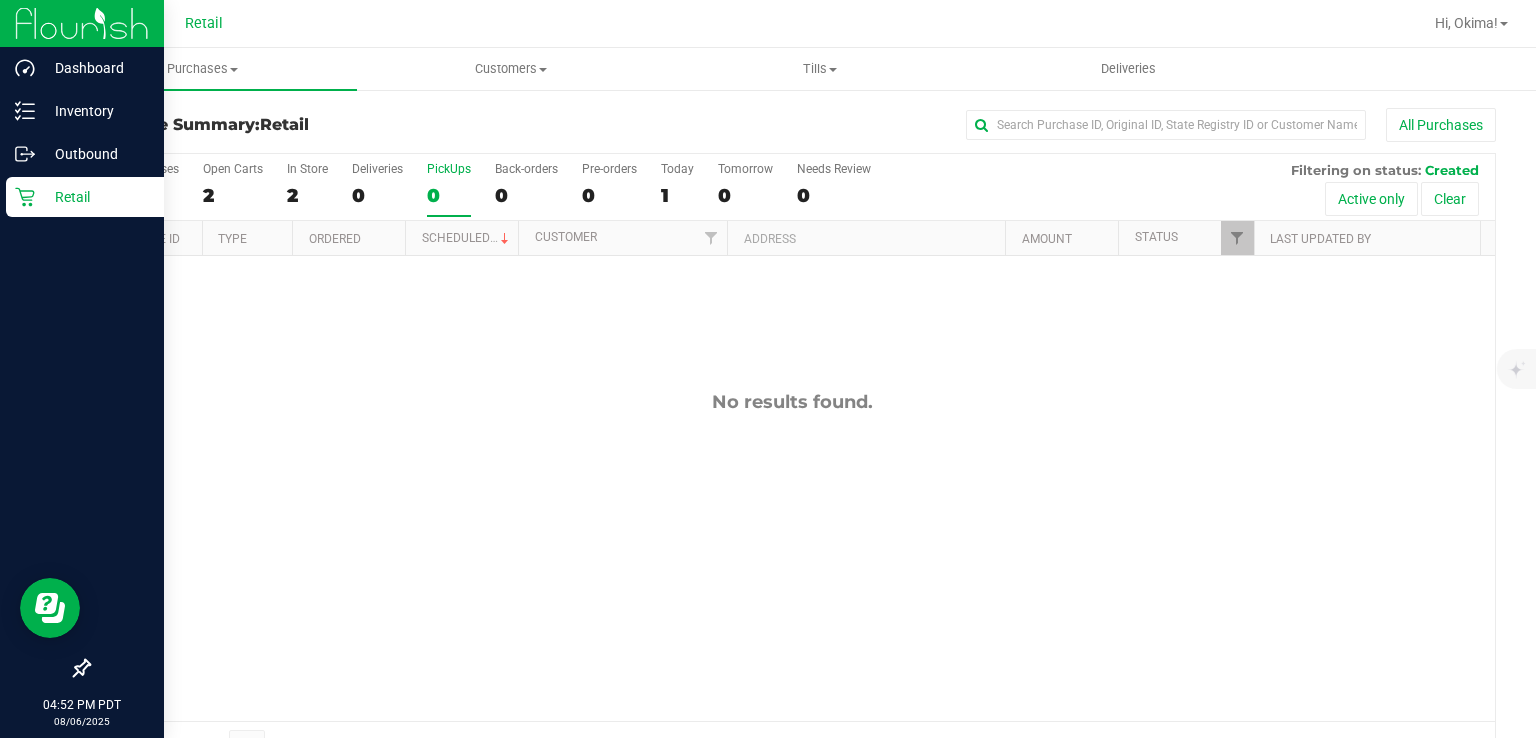click 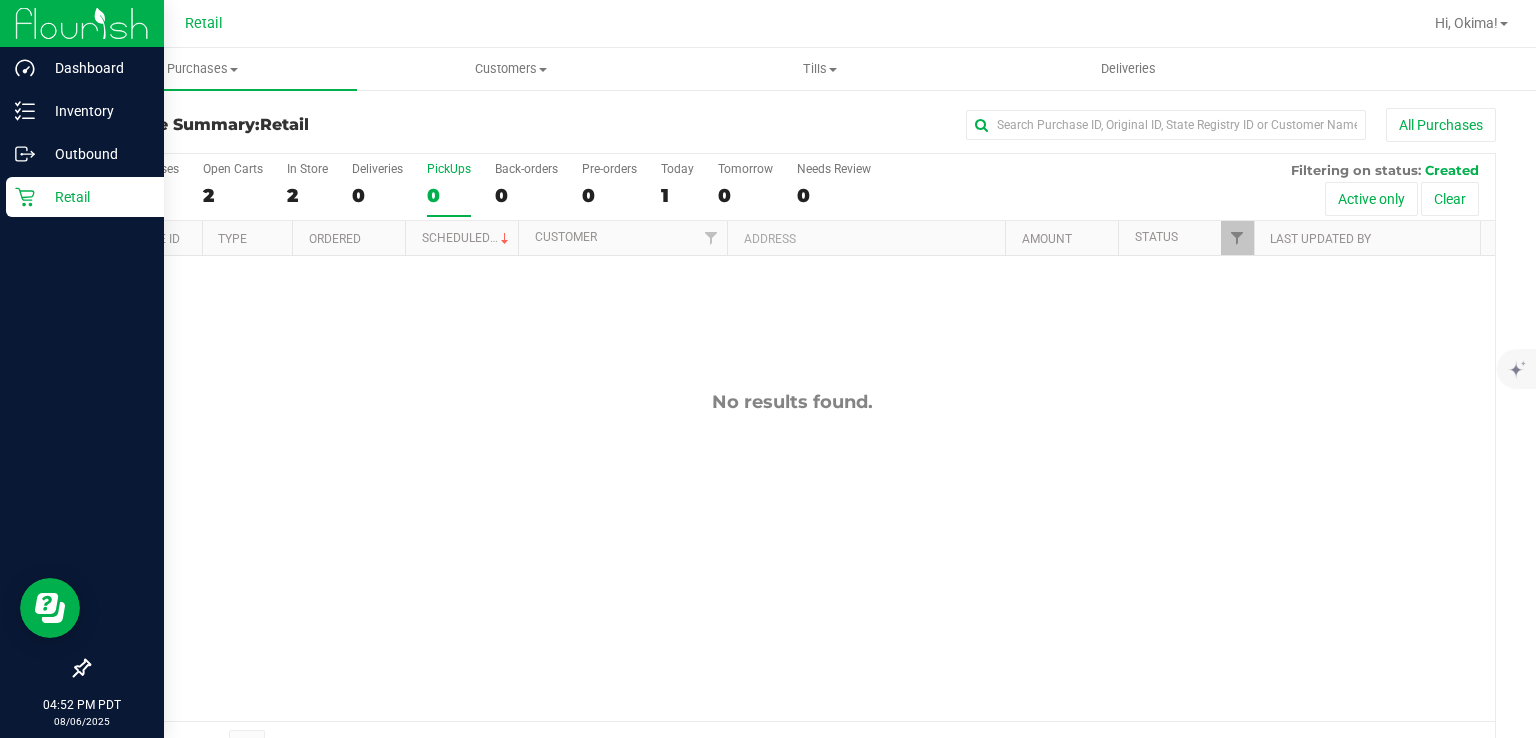 click on "Retail" at bounding box center [95, 197] 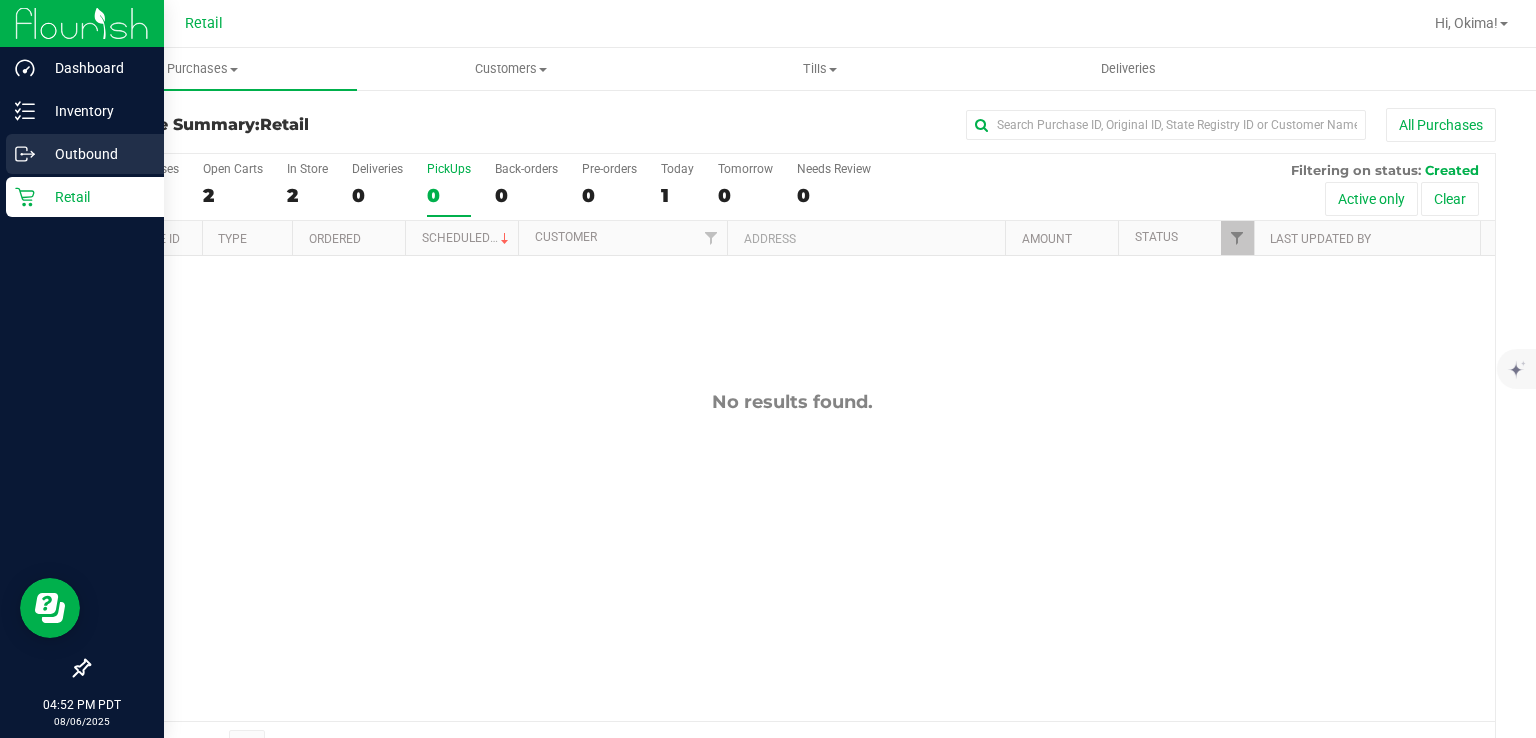 click on "Outbound" at bounding box center [95, 154] 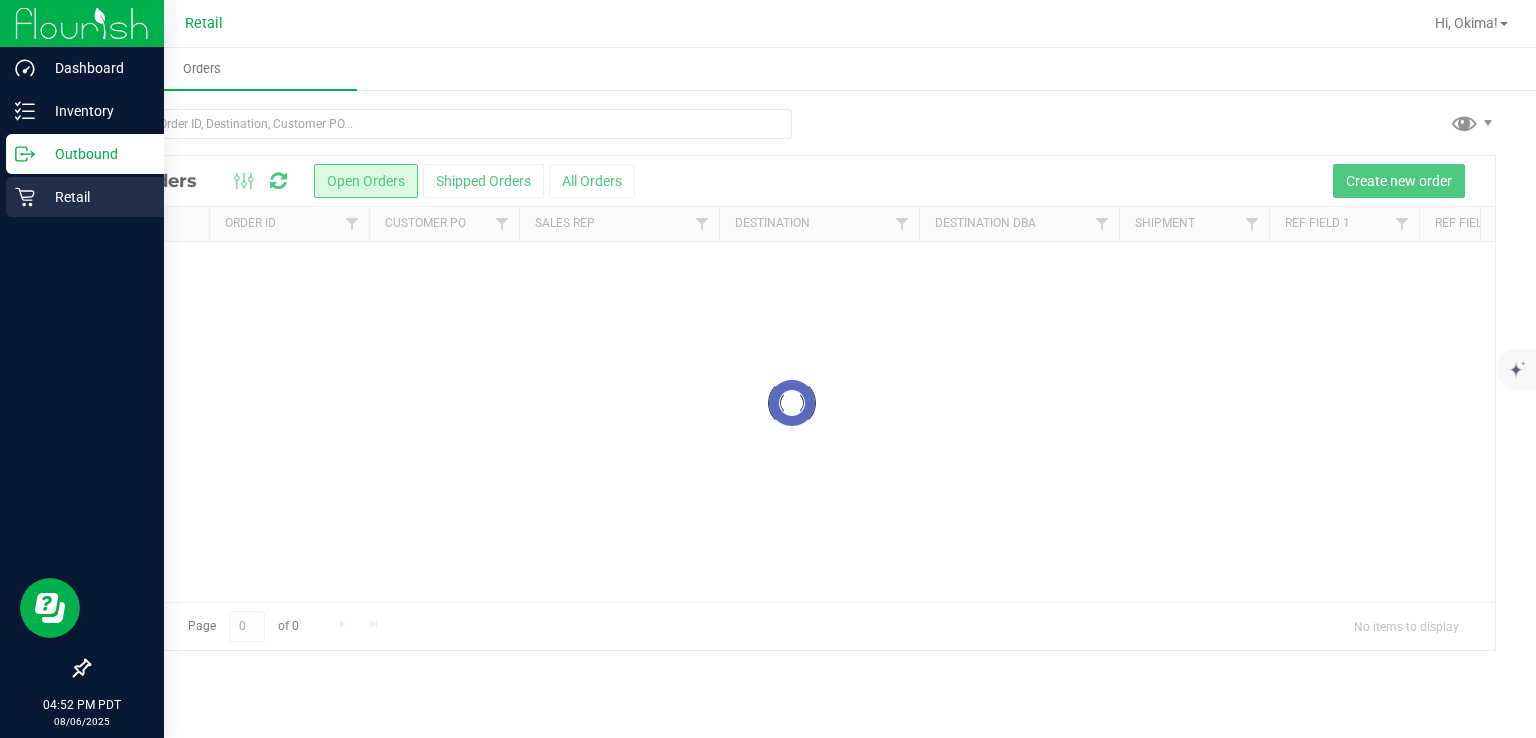 click on "Retail" at bounding box center (95, 197) 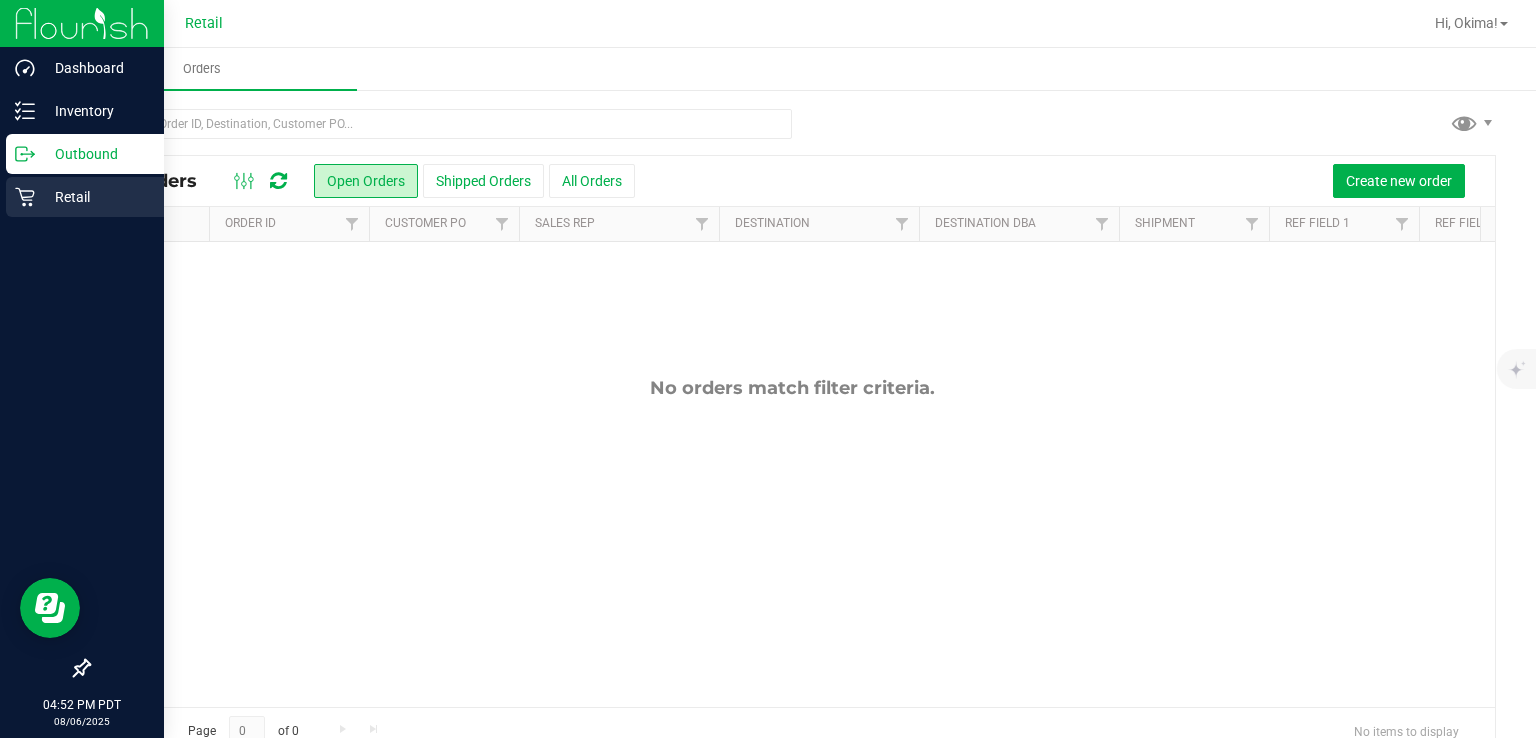 click on "Retail" at bounding box center [95, 197] 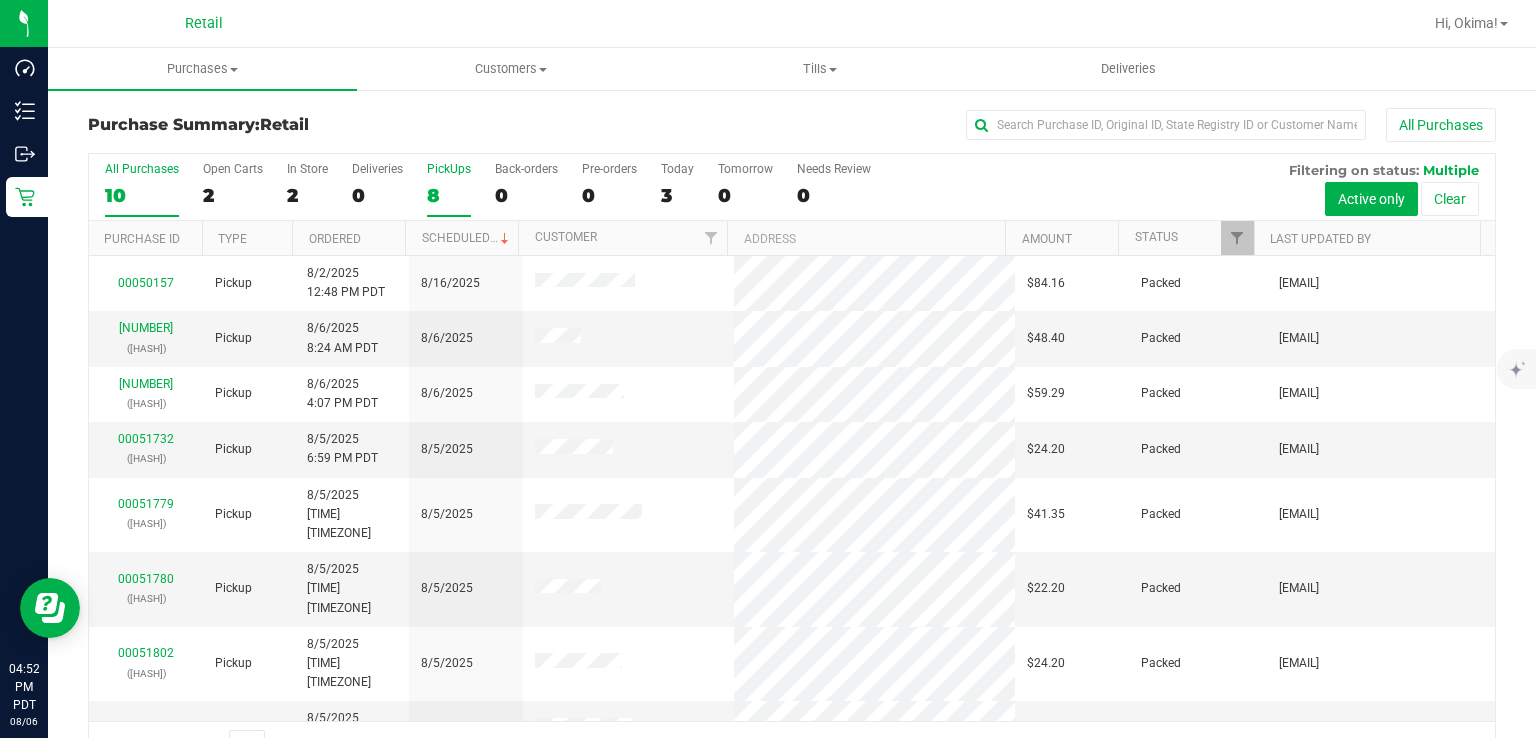 click on "8" at bounding box center (449, 195) 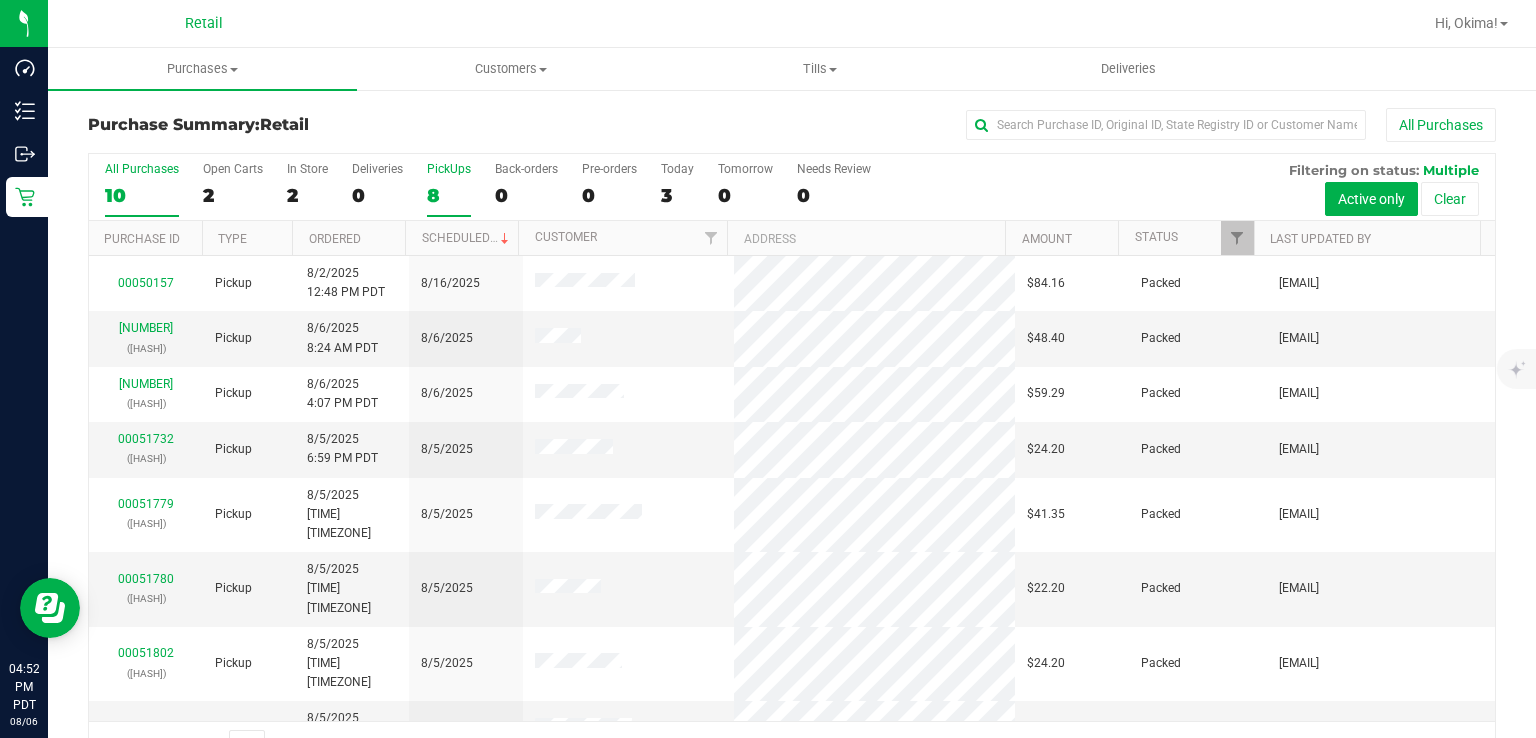 click on "PickUps
8" at bounding box center (0, 0) 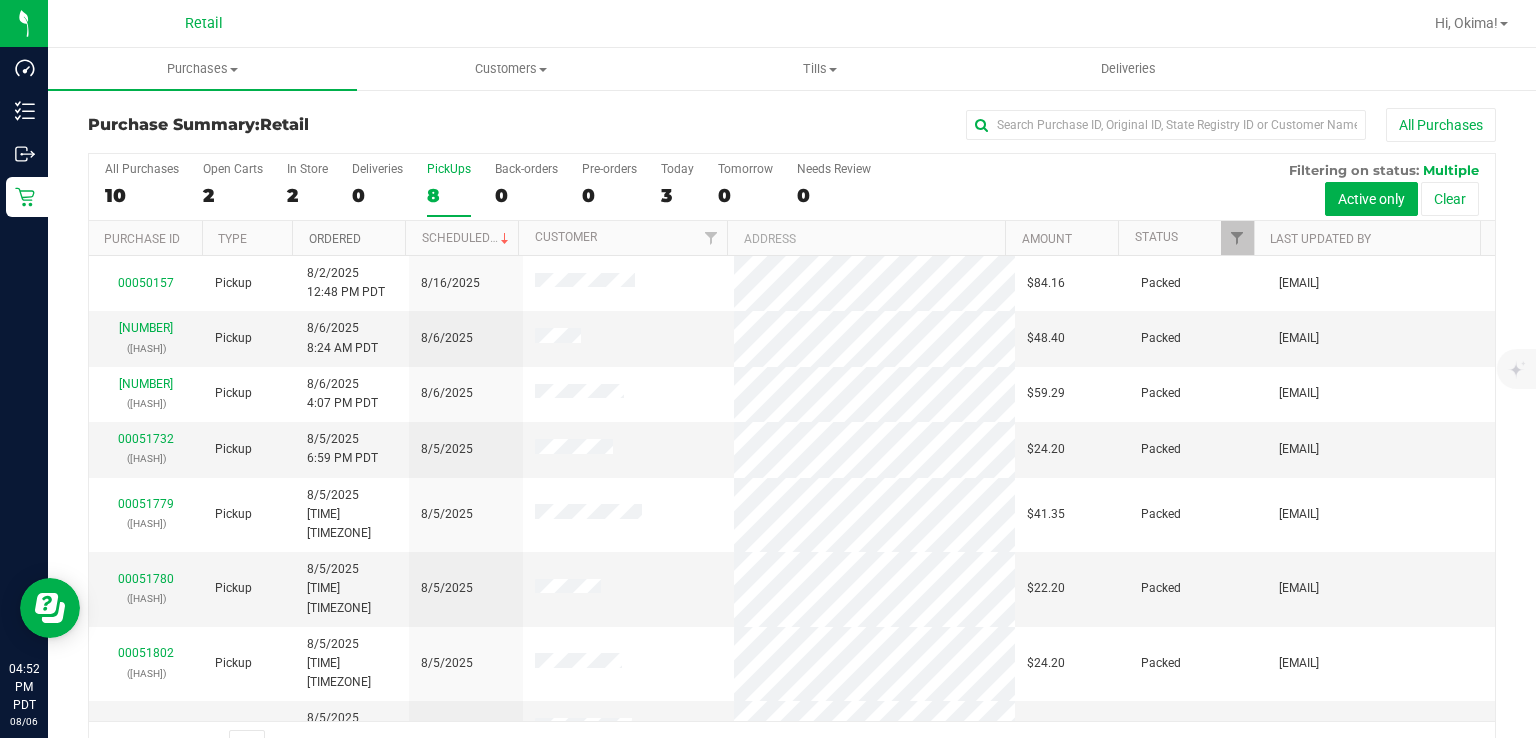 click on "Ordered" at bounding box center (335, 239) 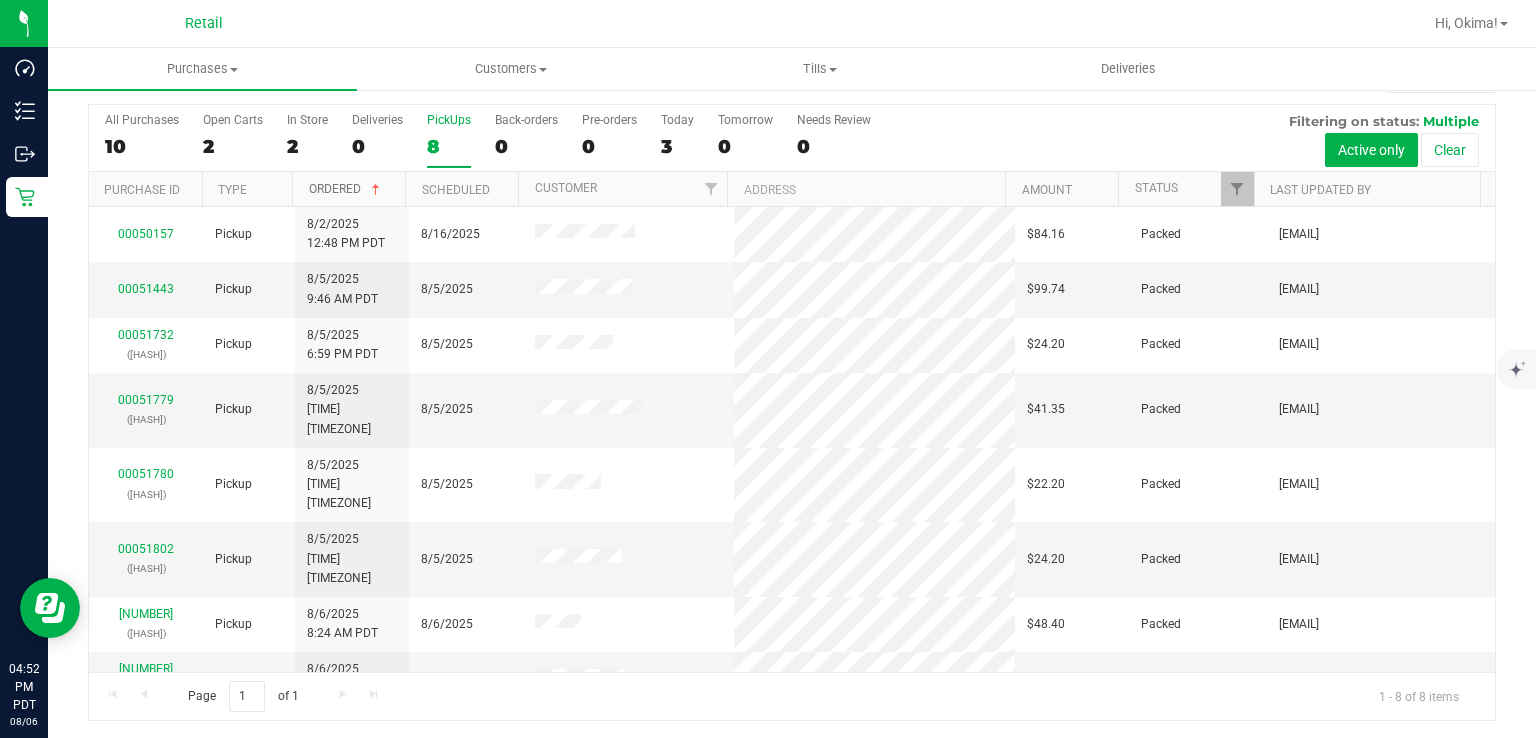 scroll, scrollTop: 0, scrollLeft: 0, axis: both 